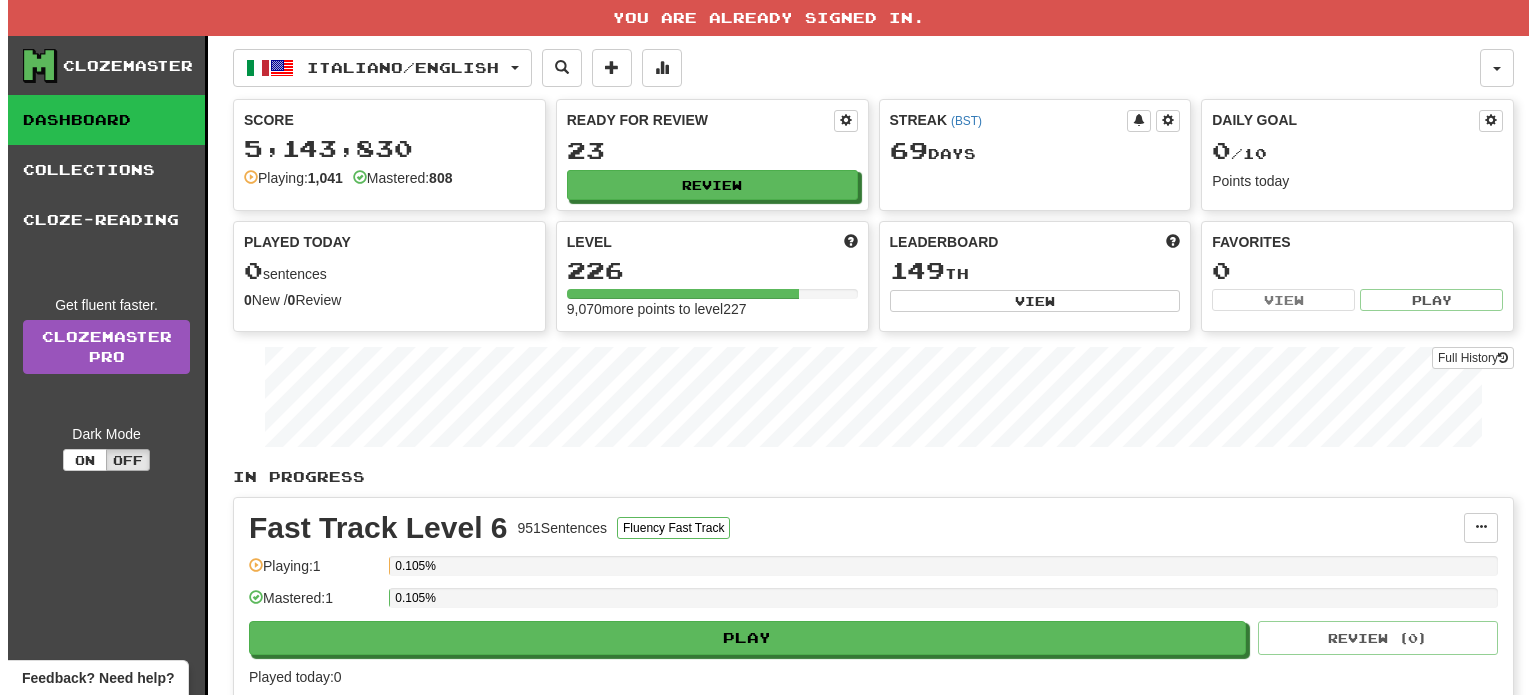 scroll, scrollTop: 0, scrollLeft: 0, axis: both 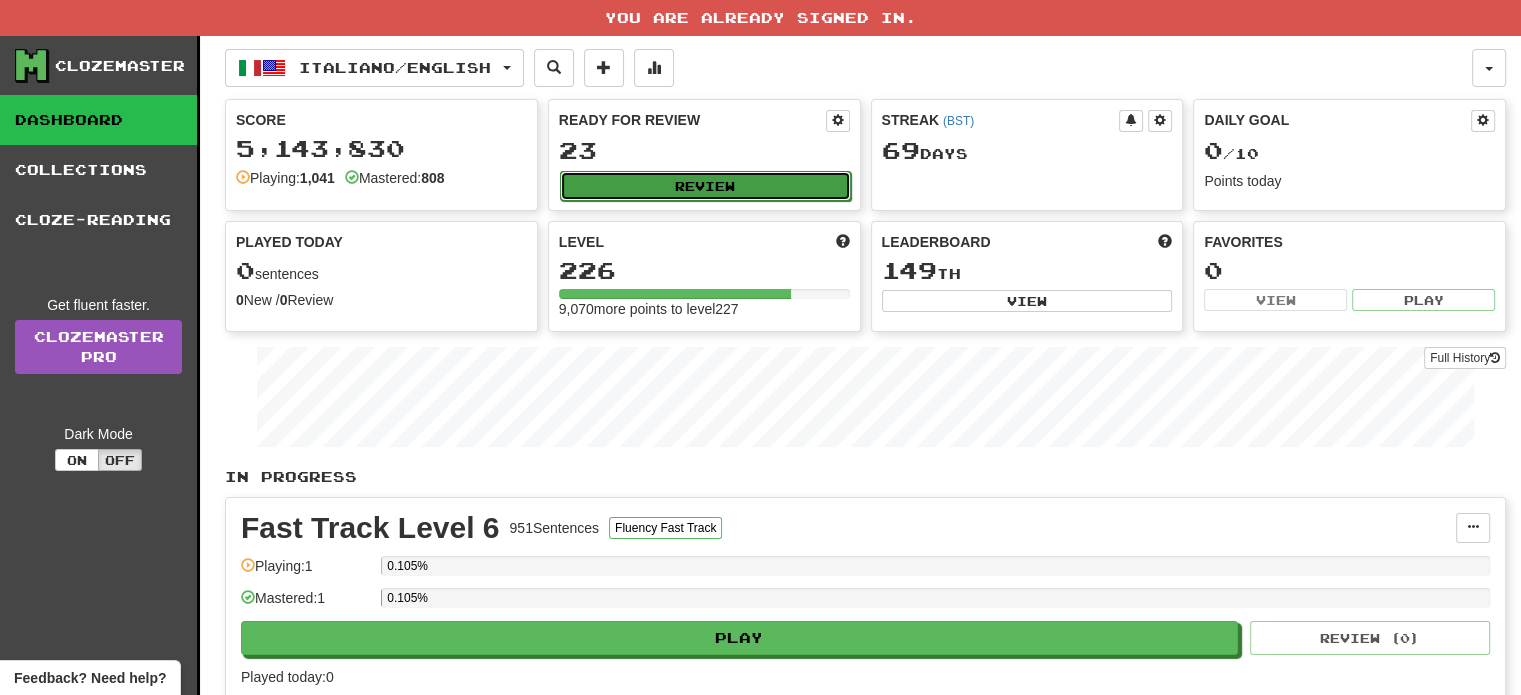 click on "Review" at bounding box center (705, 186) 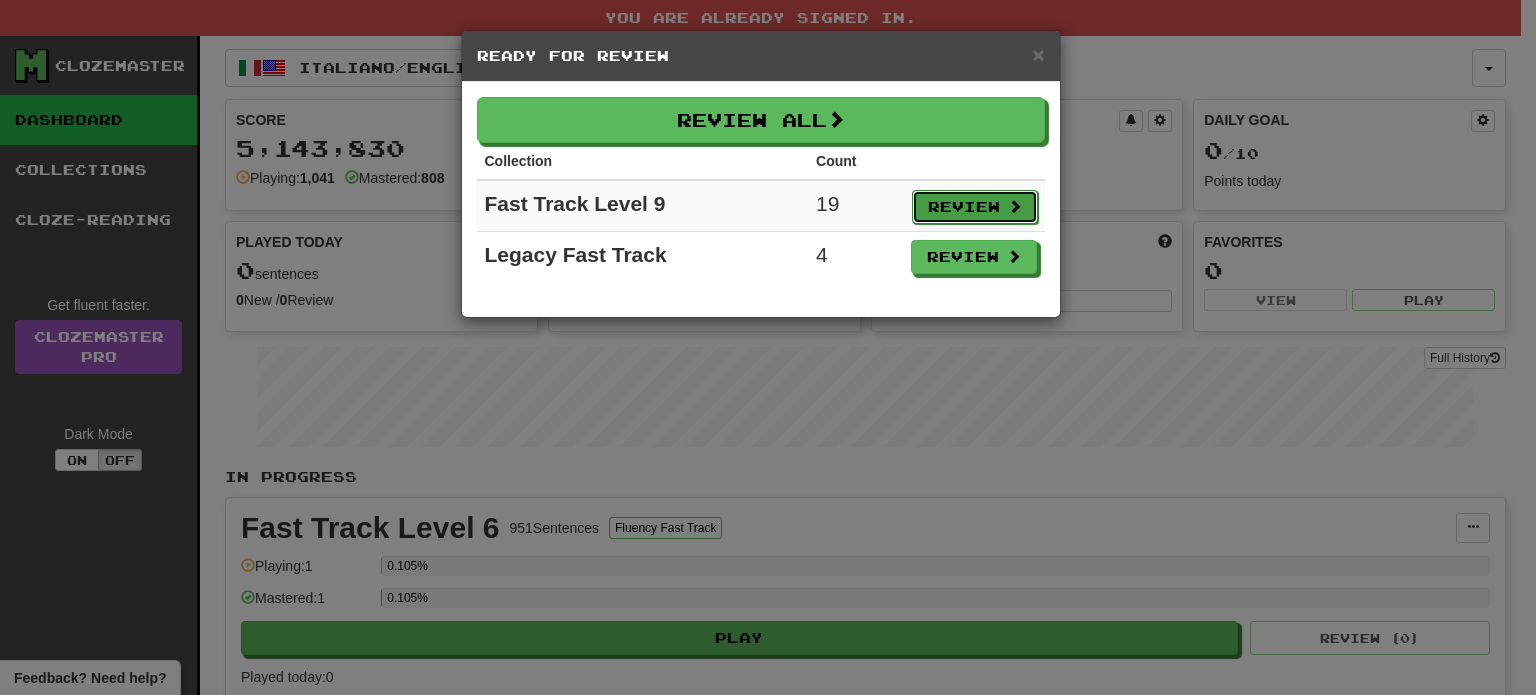 click on "Review" at bounding box center [975, 207] 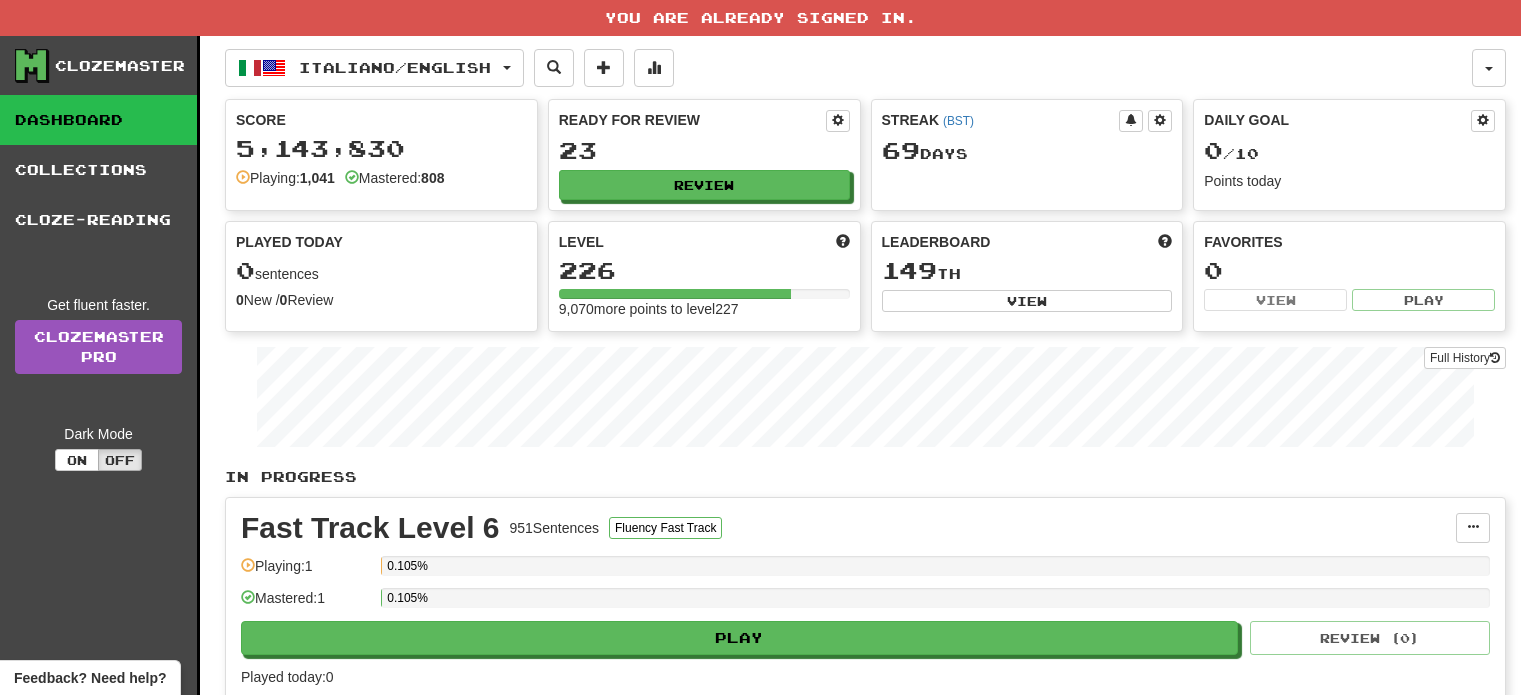 select on "**" 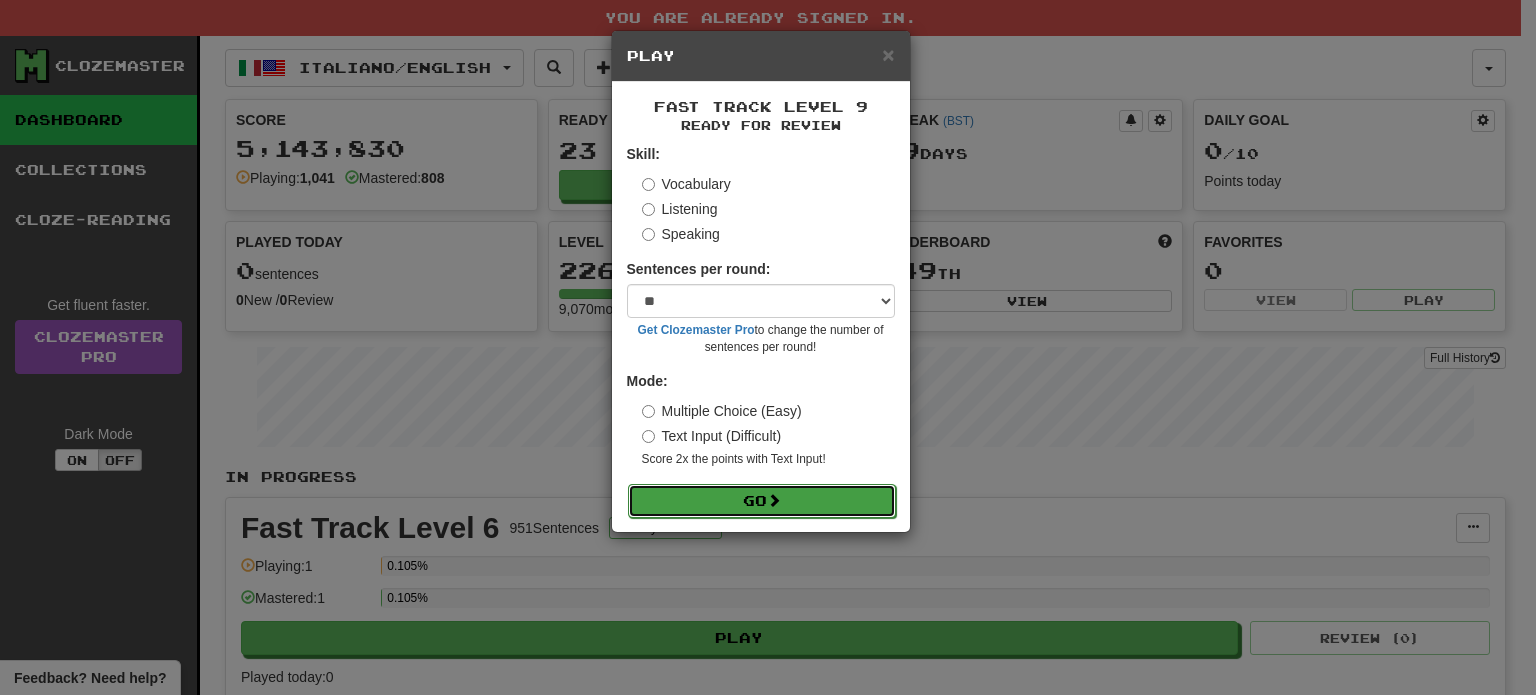 click on "Go" at bounding box center [762, 501] 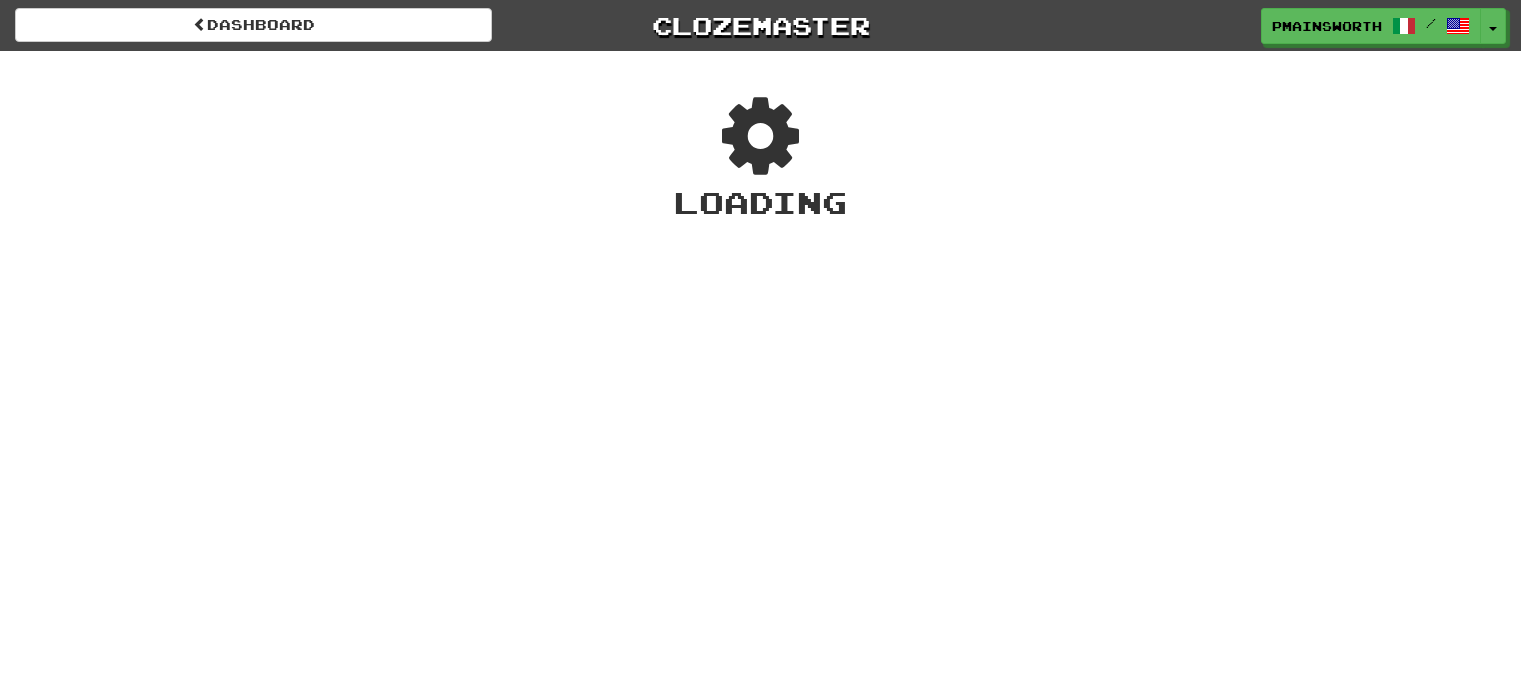scroll, scrollTop: 0, scrollLeft: 0, axis: both 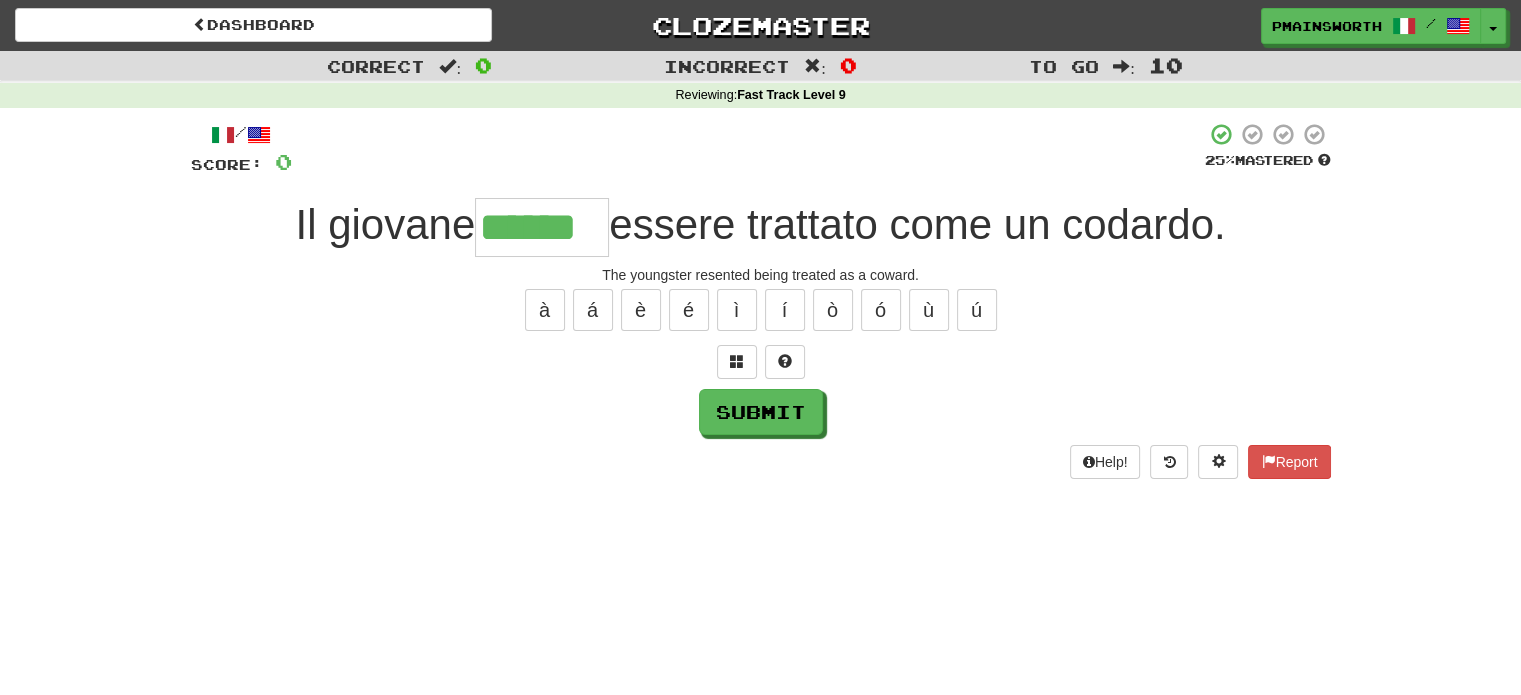 type on "******" 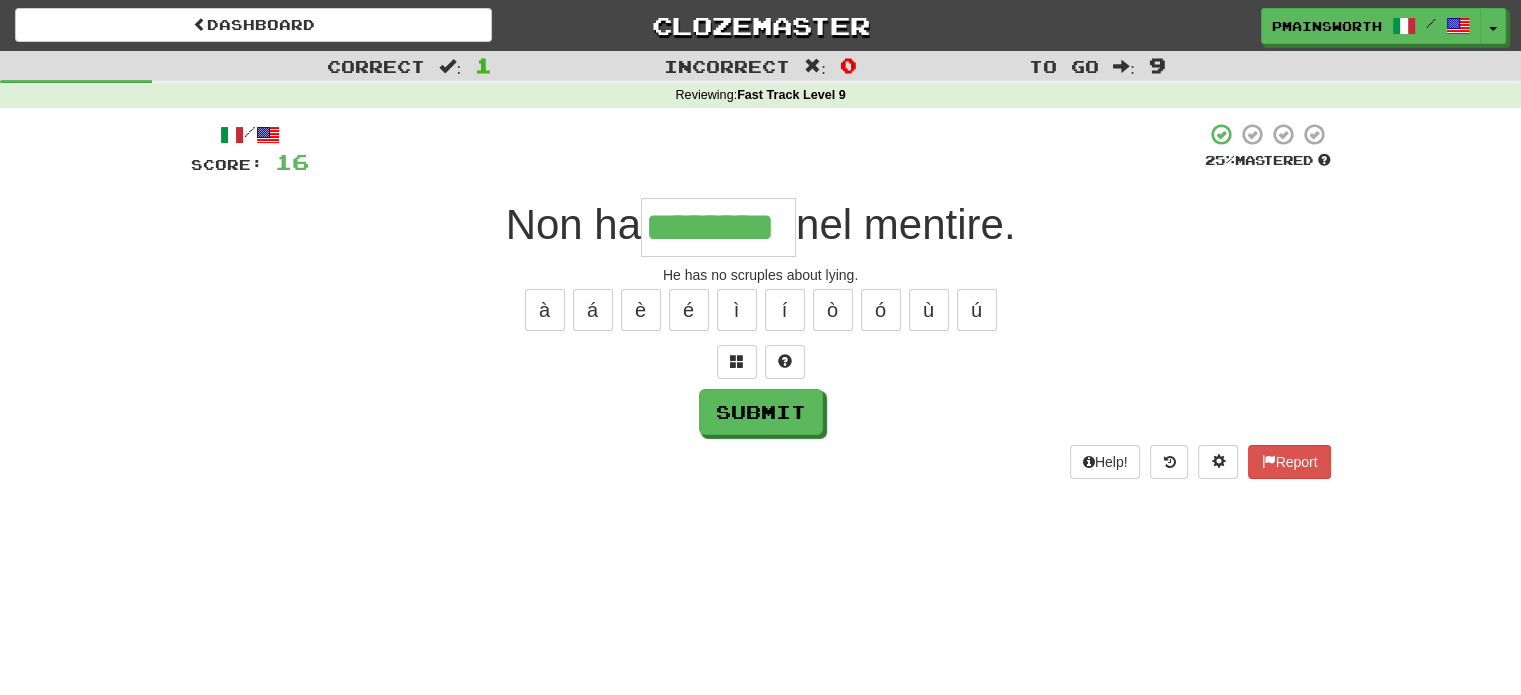 type on "********" 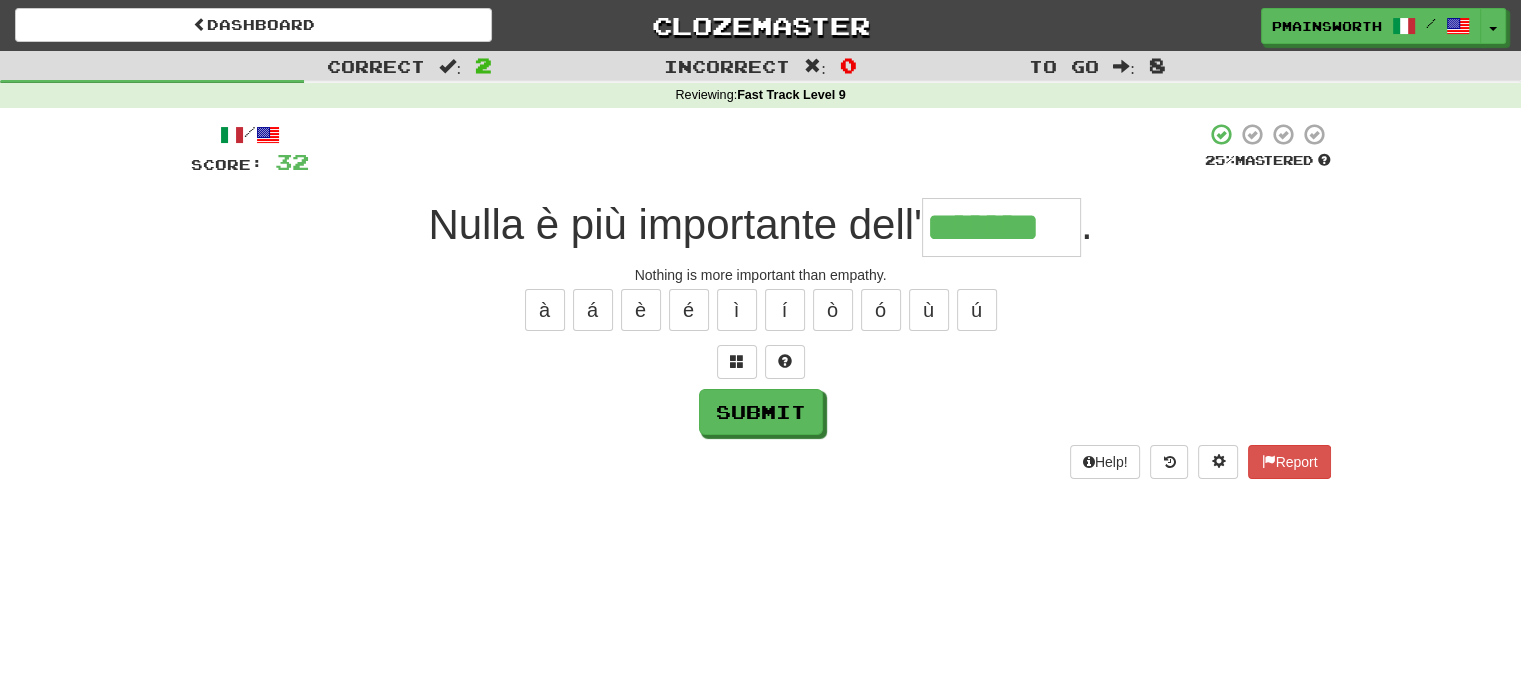 type on "*******" 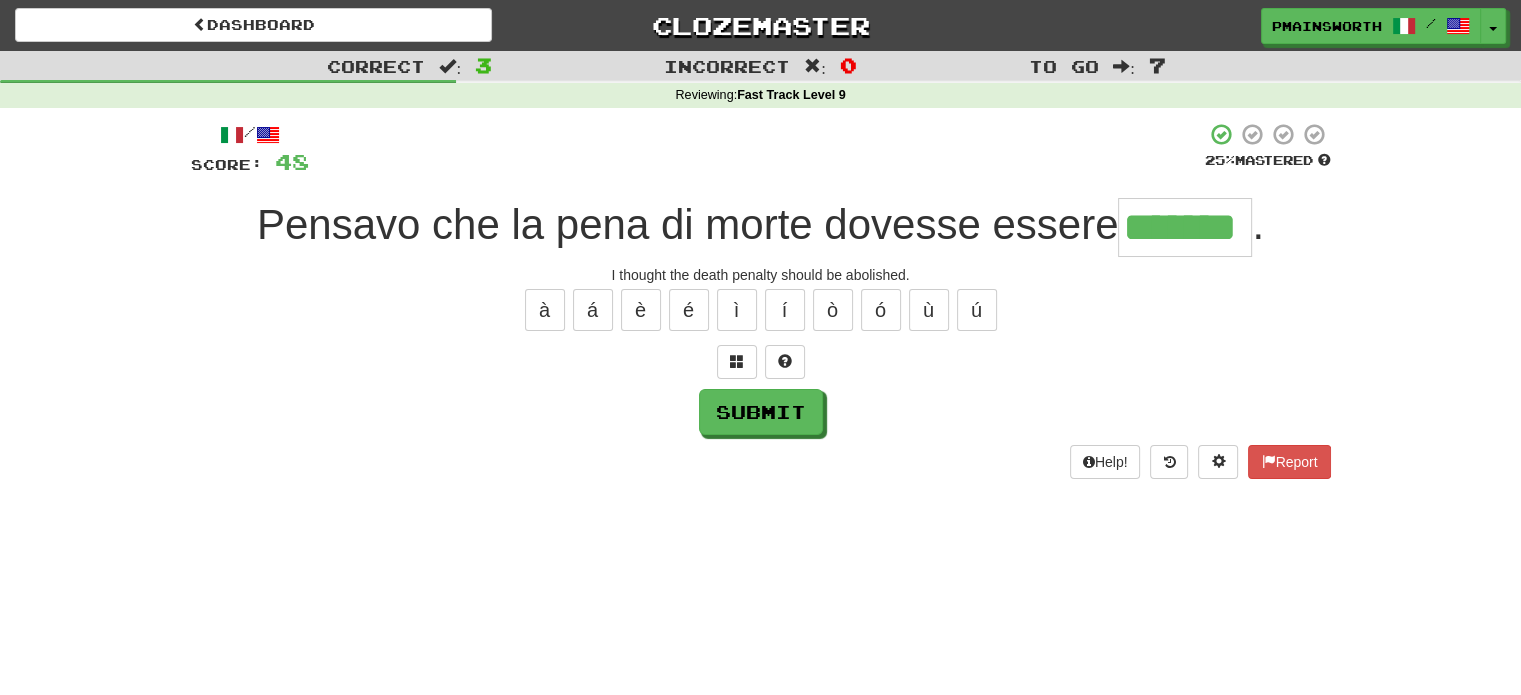 type on "*******" 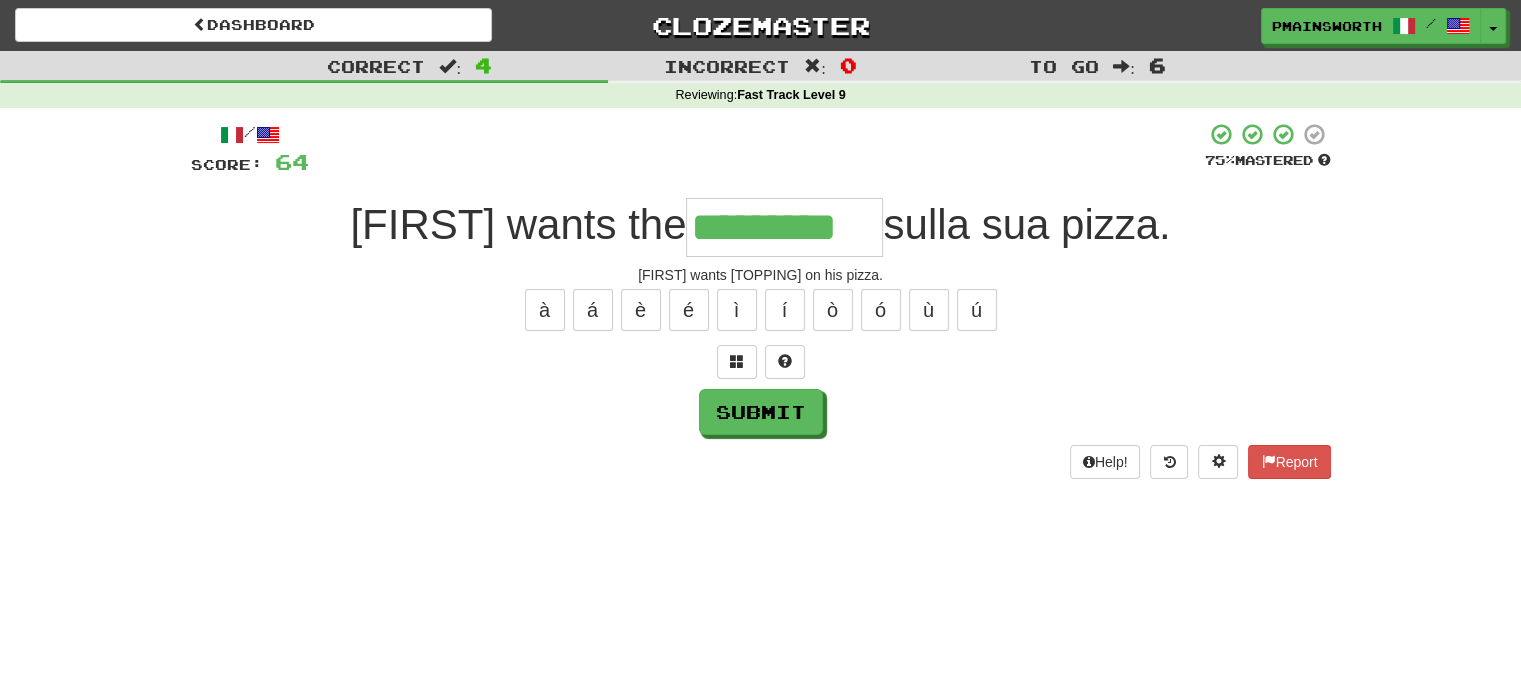 type on "*********" 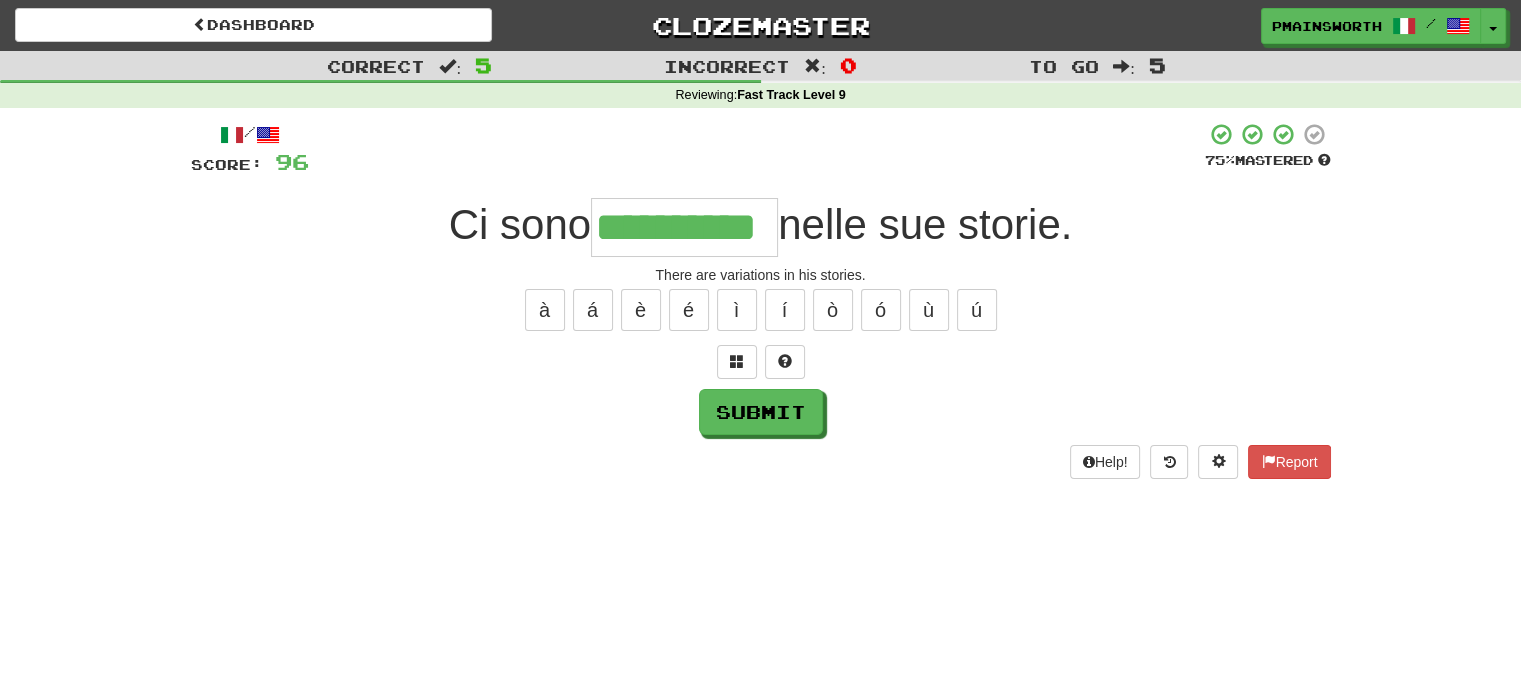 type on "**********" 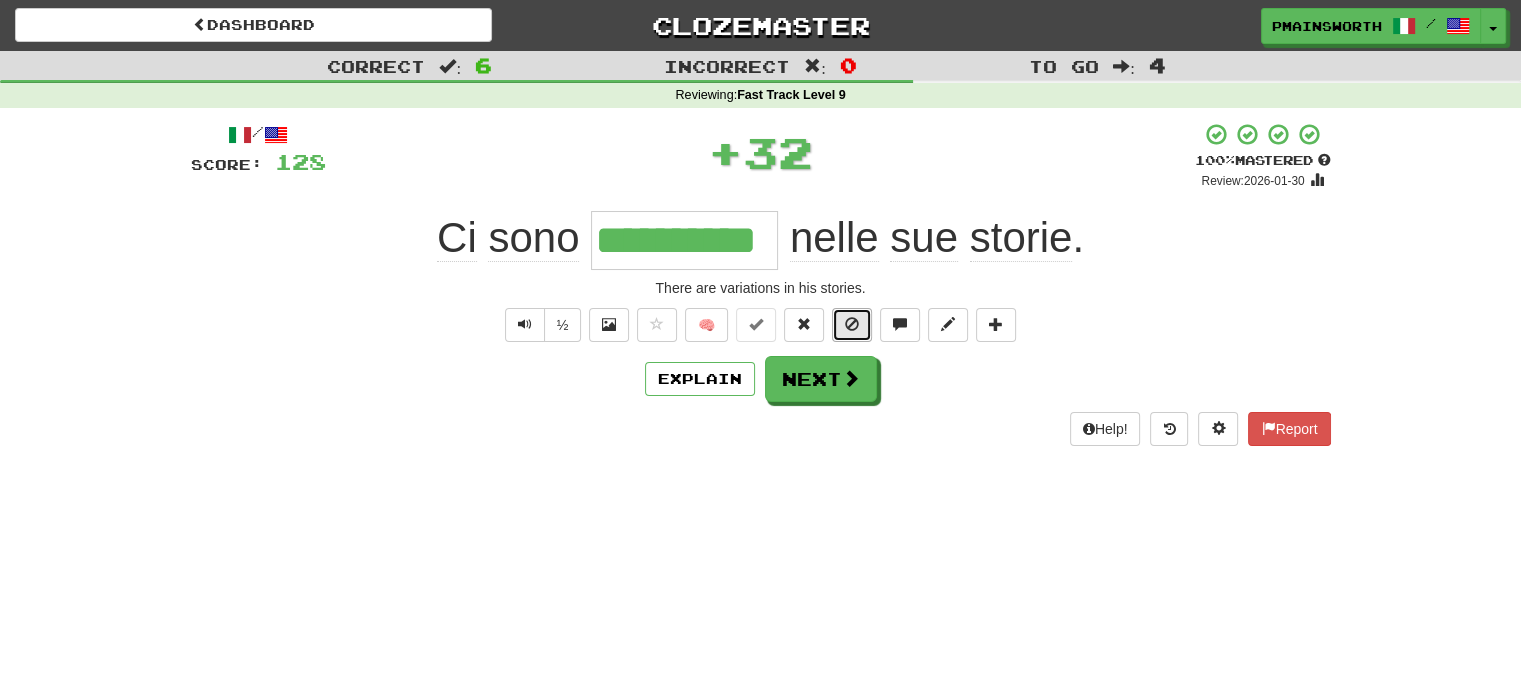 click at bounding box center (852, 324) 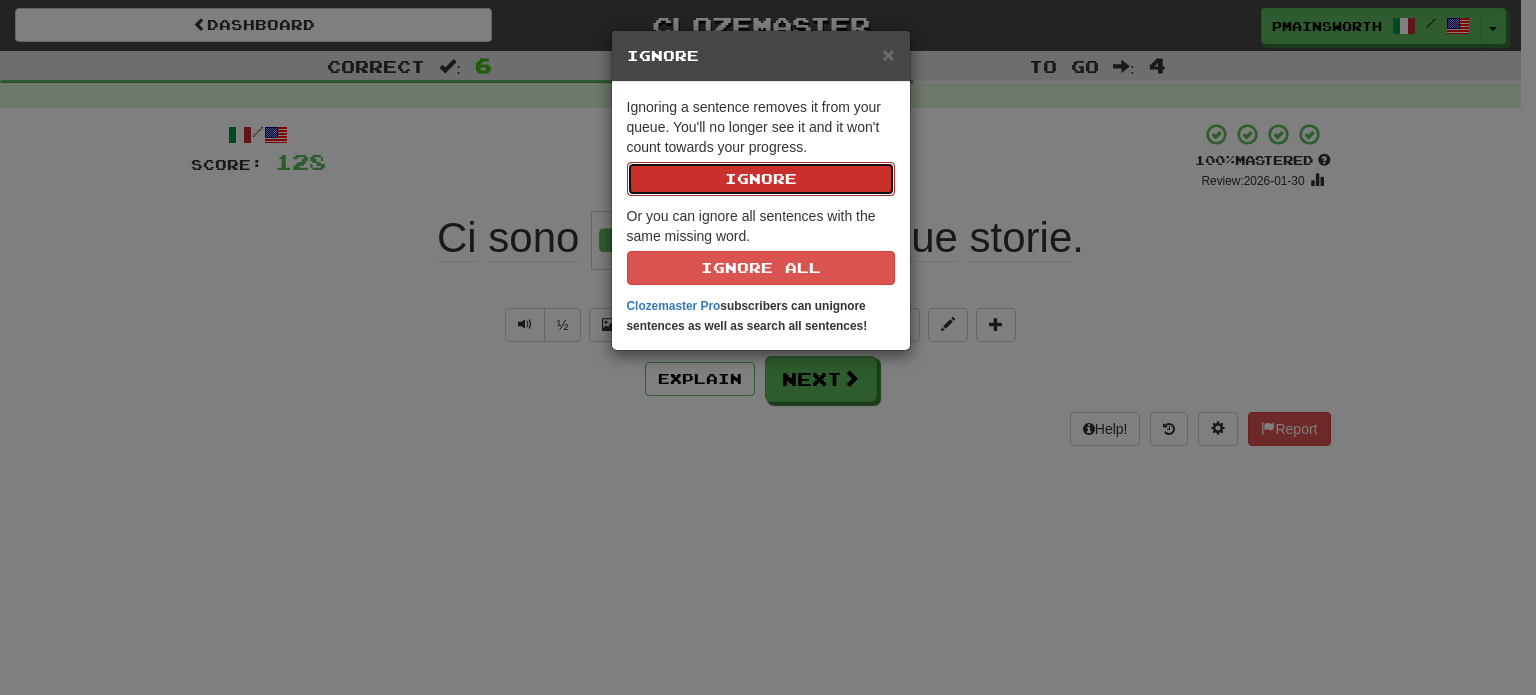 click on "Ignore" at bounding box center [761, 179] 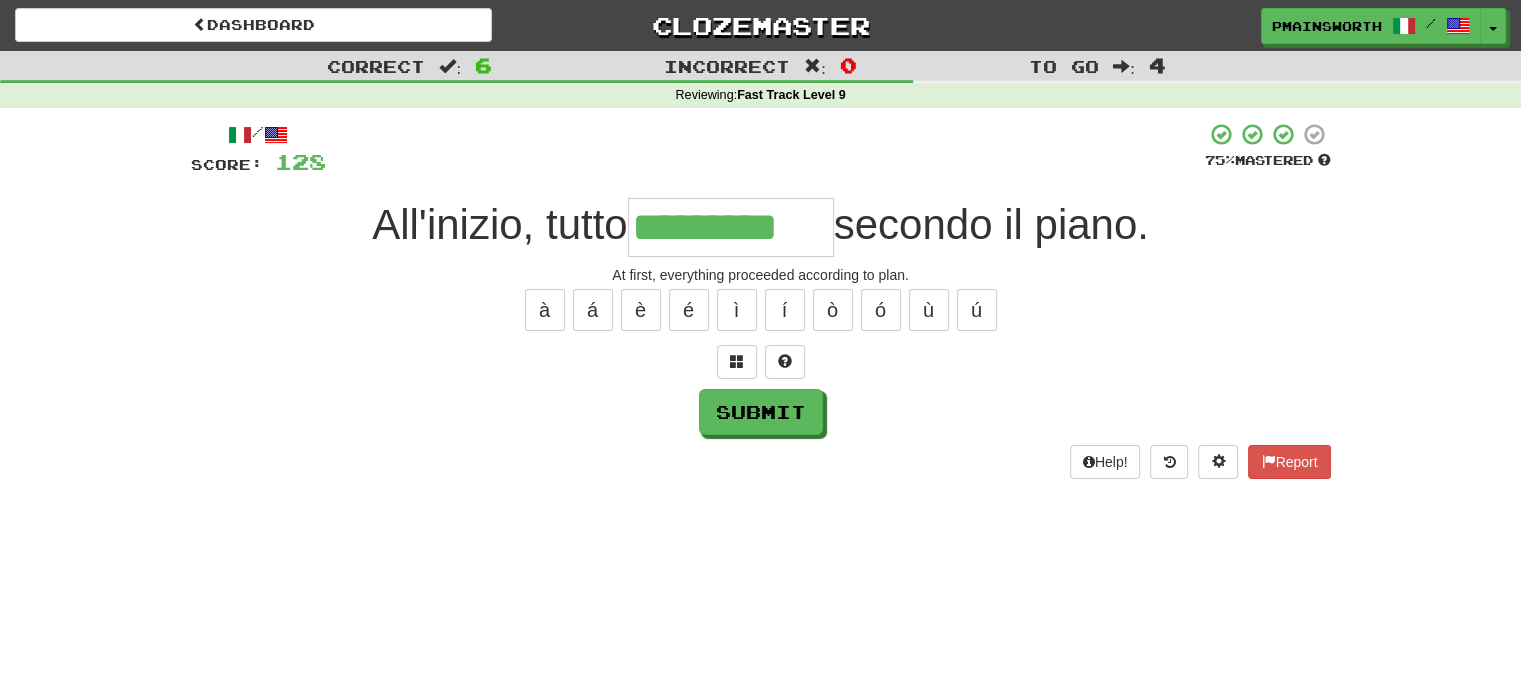 type on "*********" 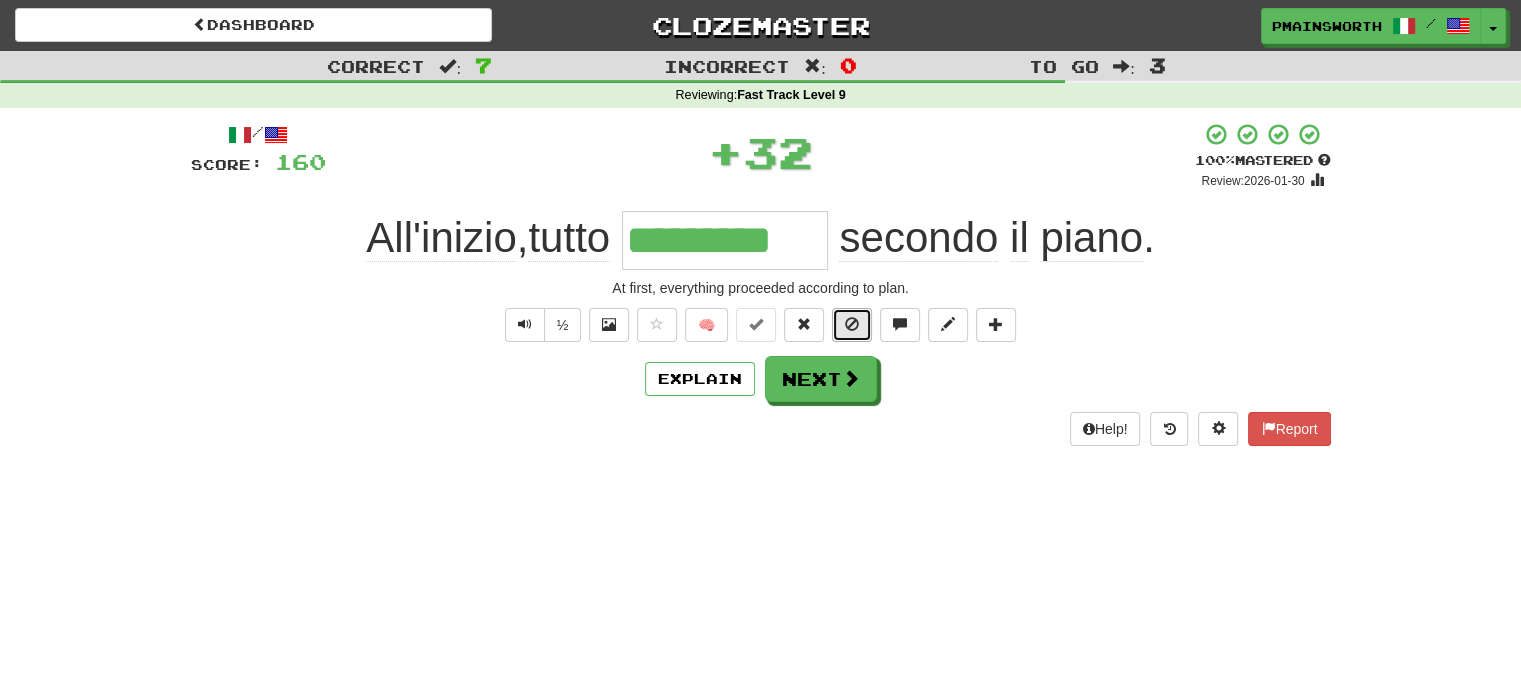 click at bounding box center [852, 325] 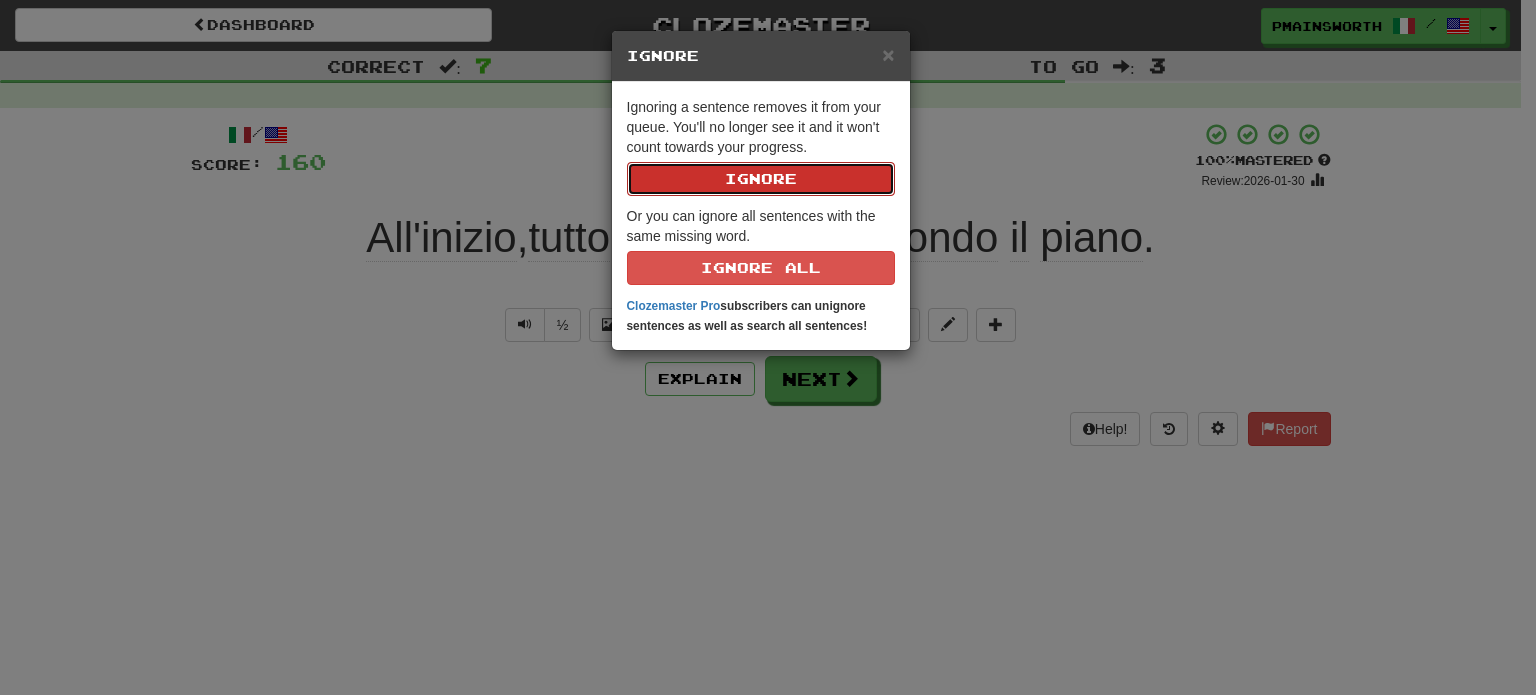 click on "Ignore" at bounding box center (761, 179) 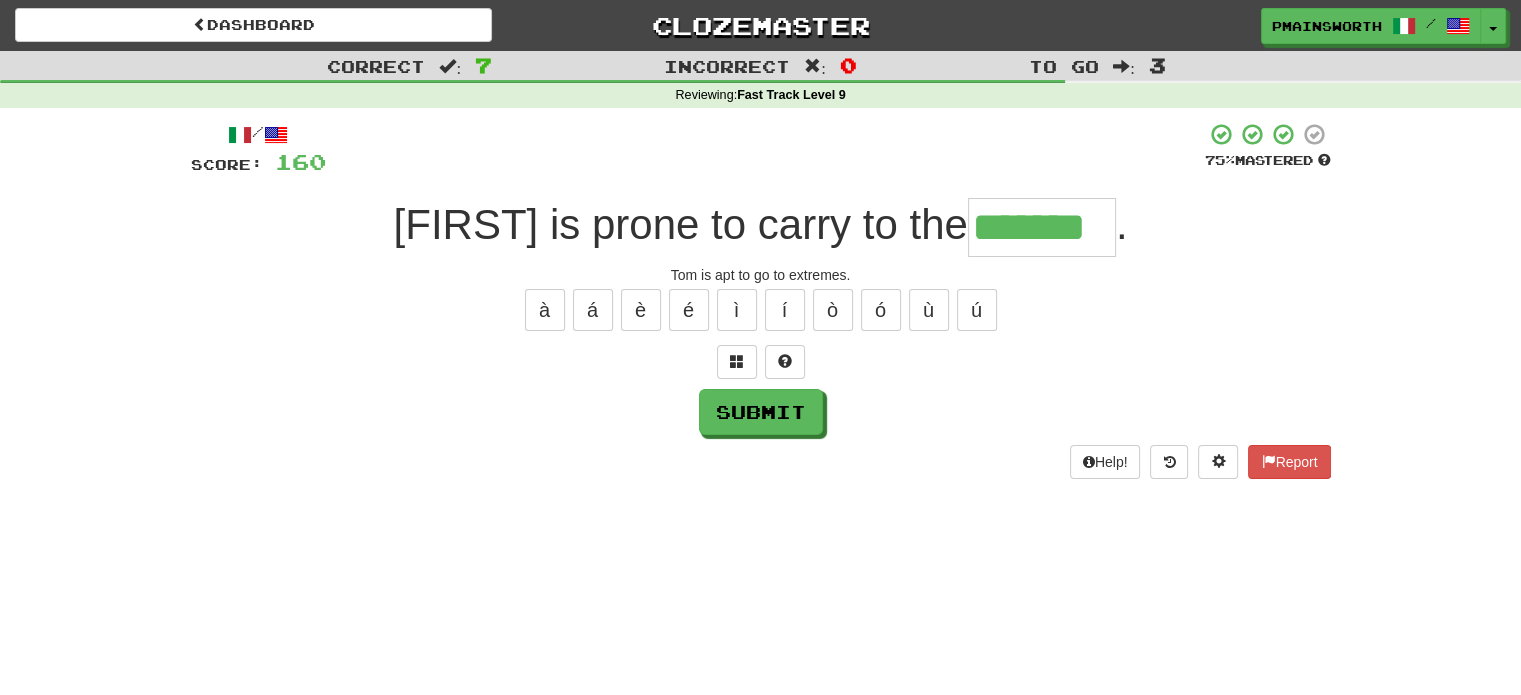 type on "*******" 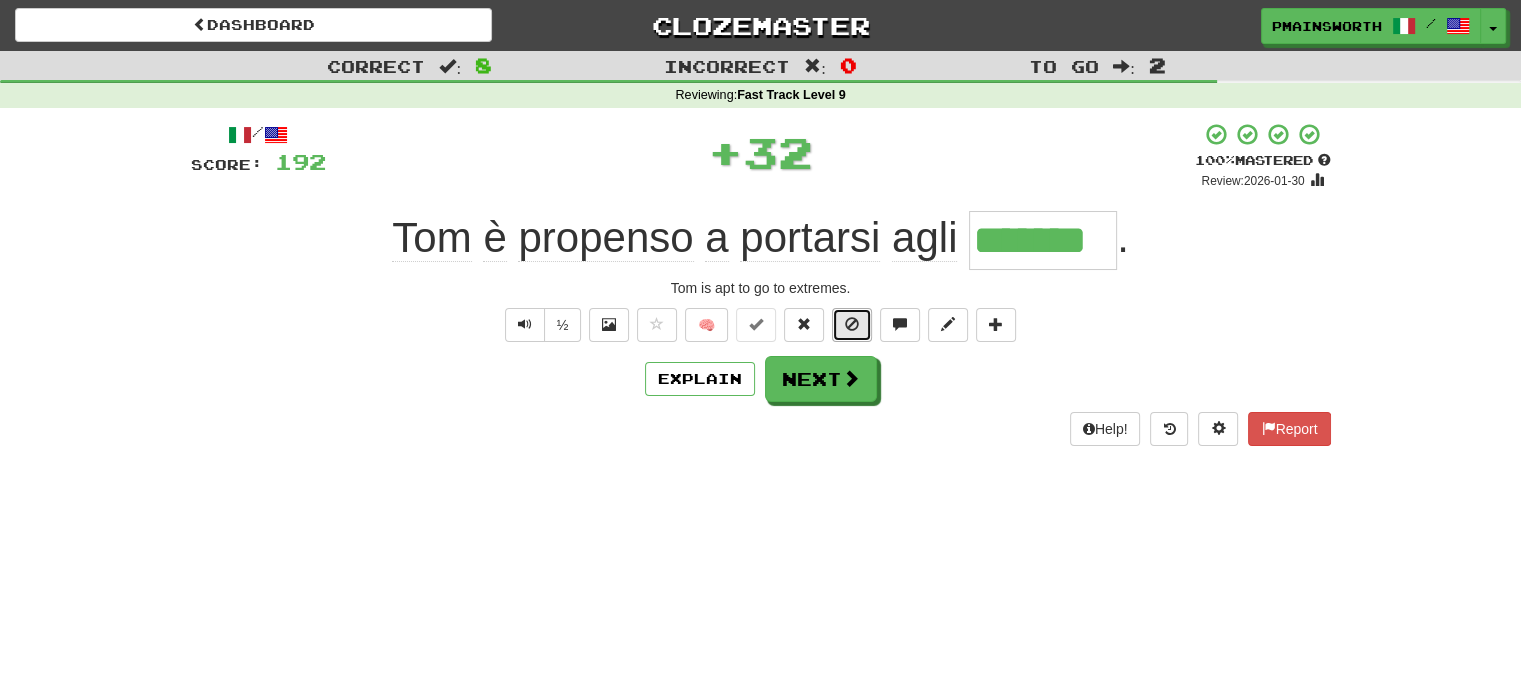 click at bounding box center [852, 325] 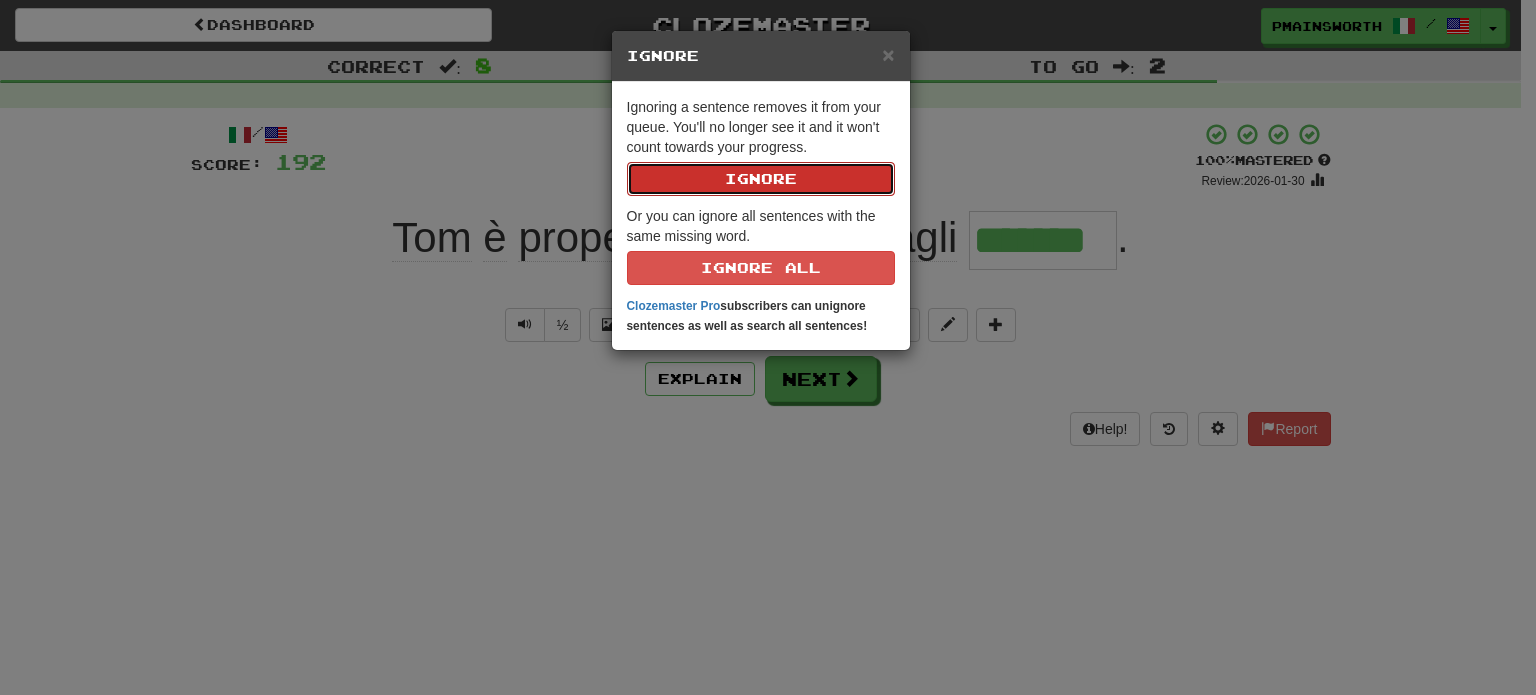 click on "Ignore" at bounding box center [761, 179] 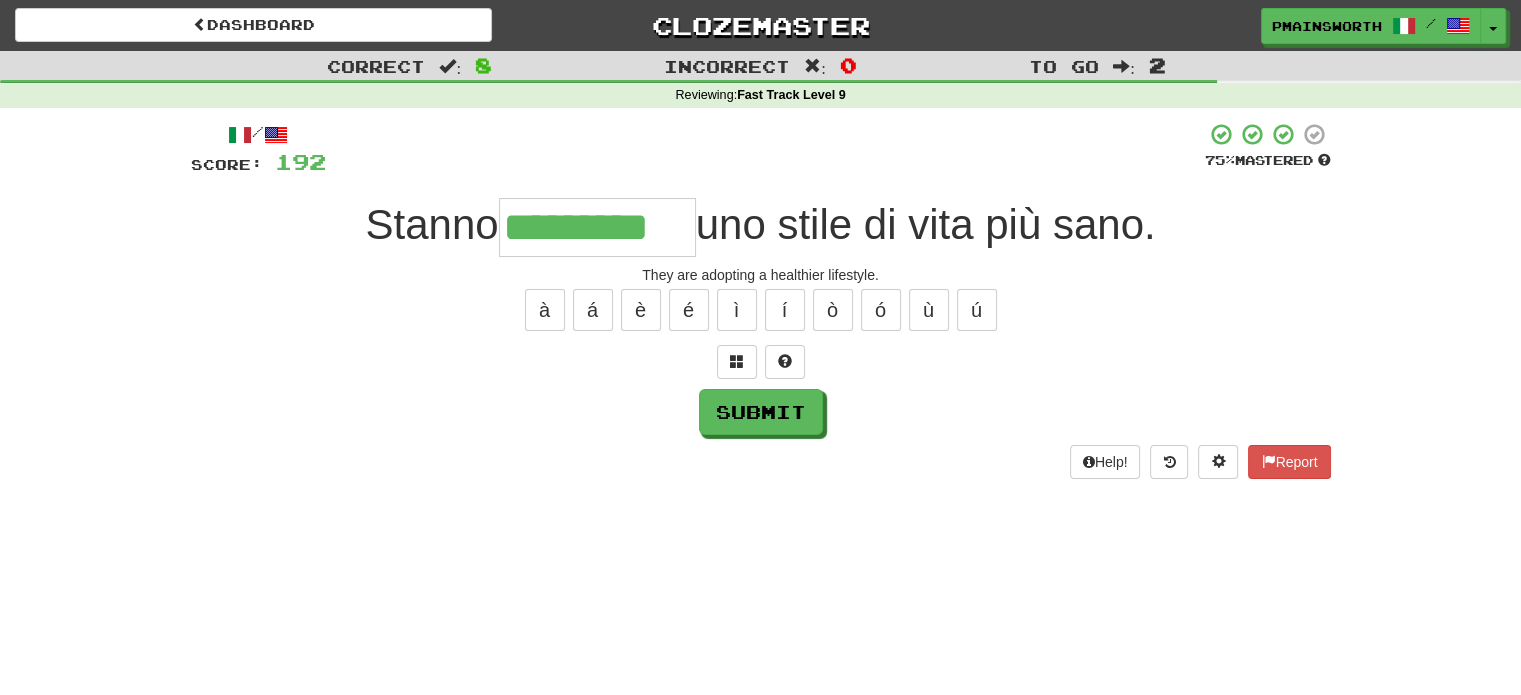 type on "*********" 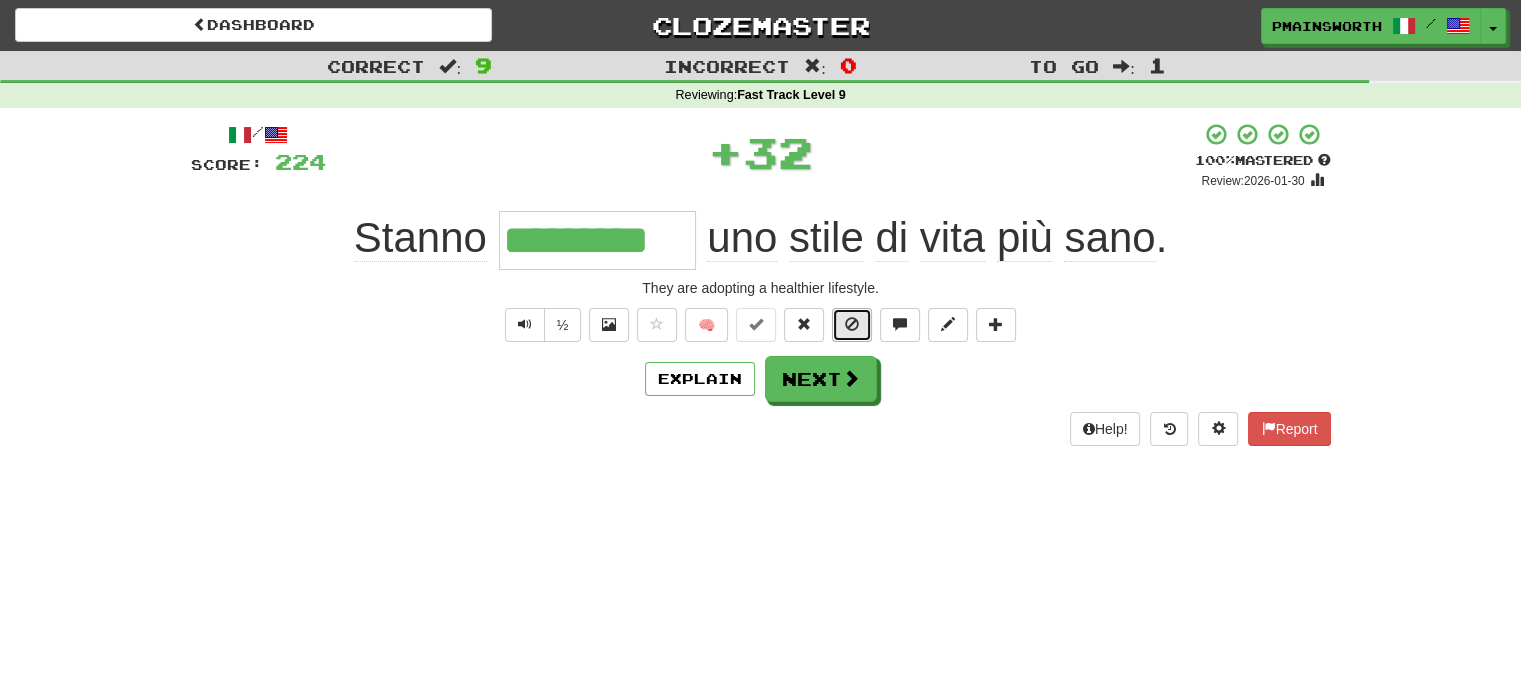 click at bounding box center (852, 324) 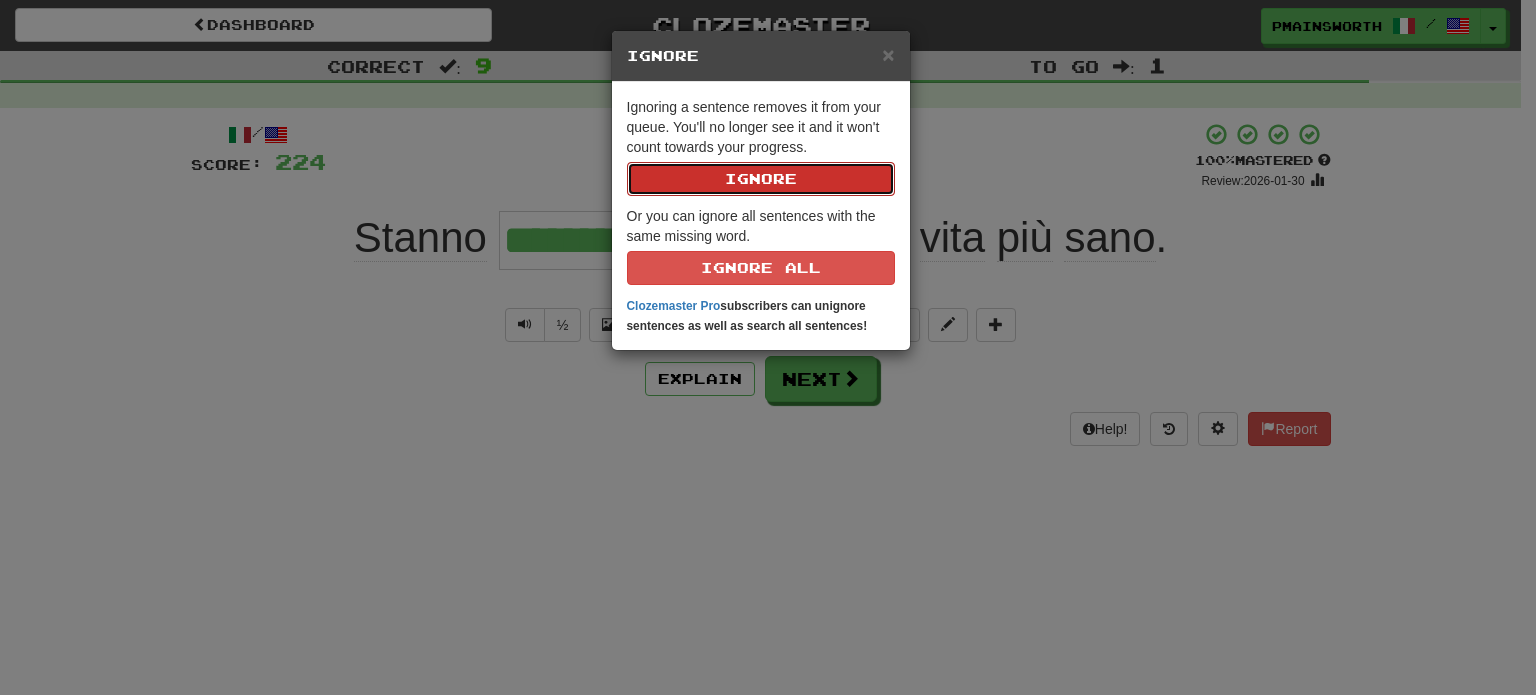 click on "Ignore" at bounding box center [761, 179] 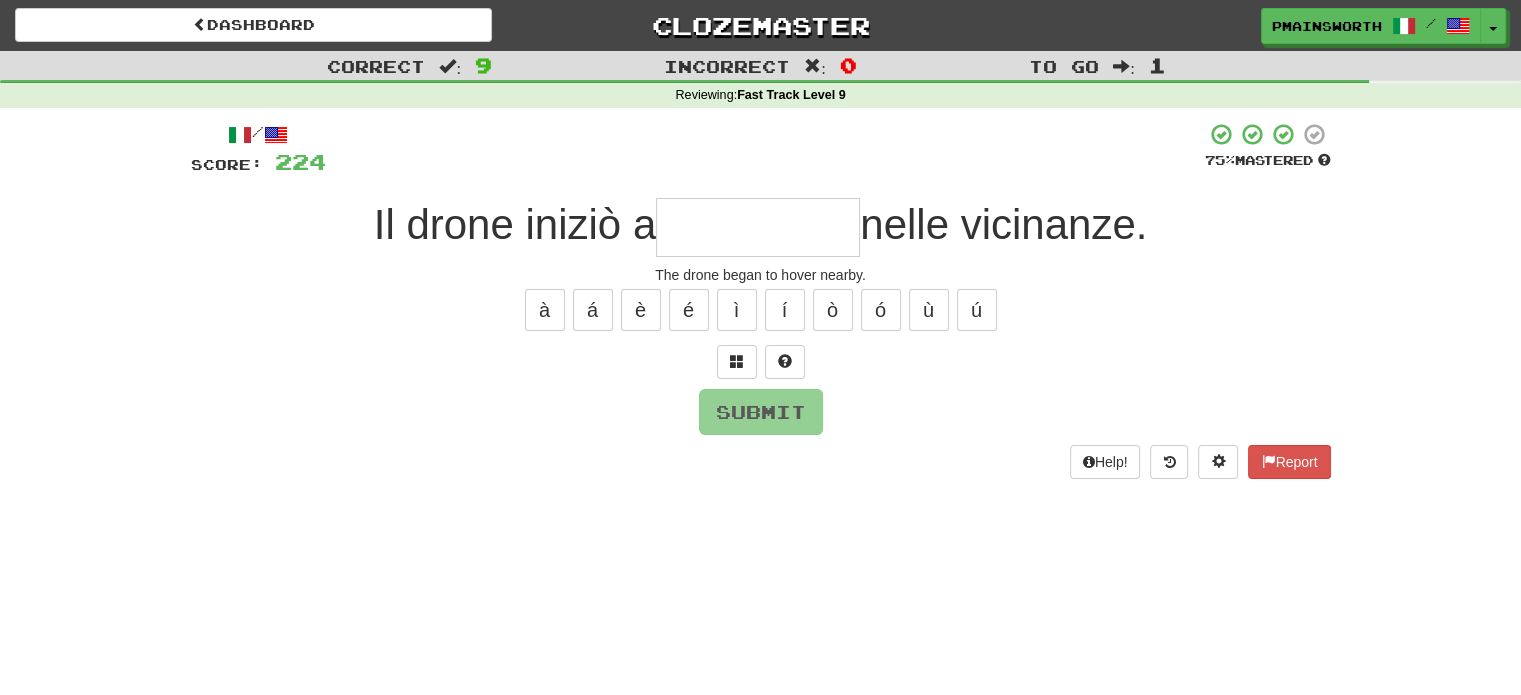 type on "*" 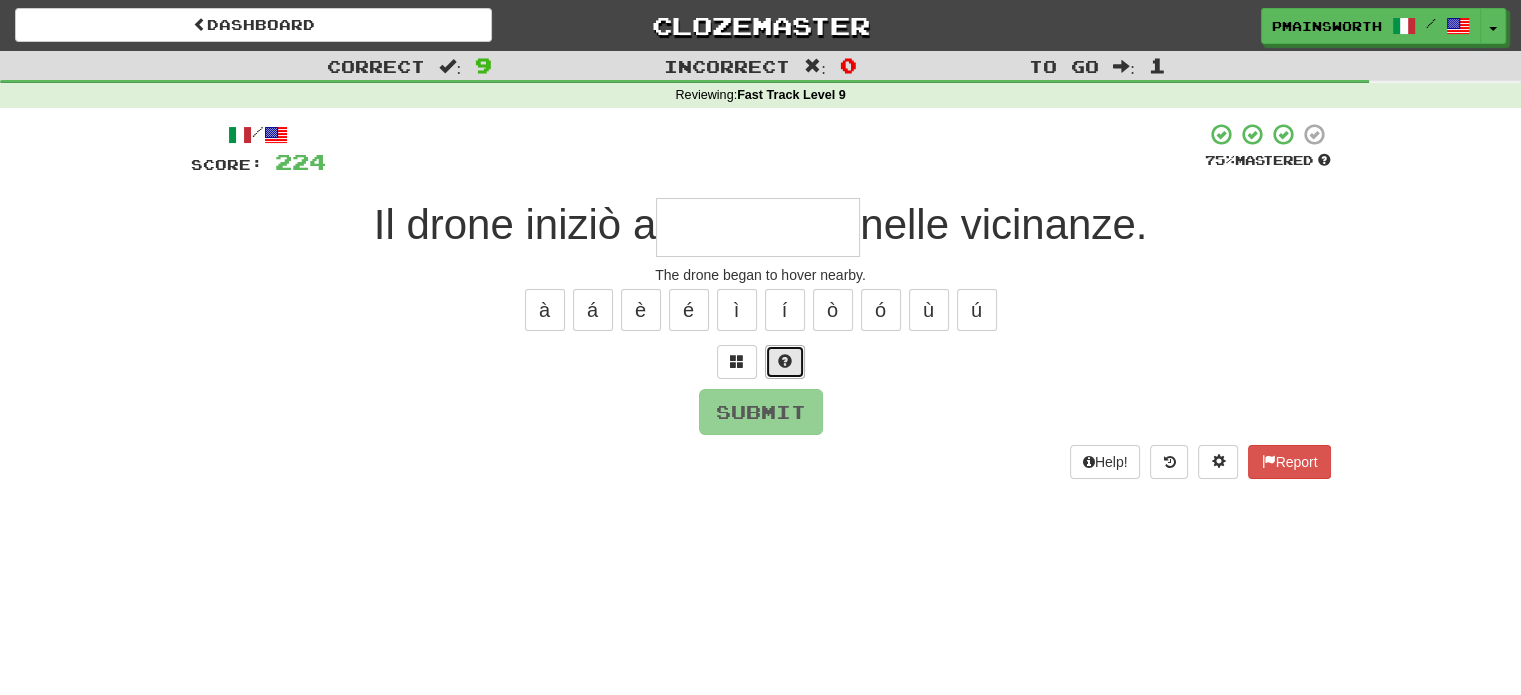 click at bounding box center [785, 361] 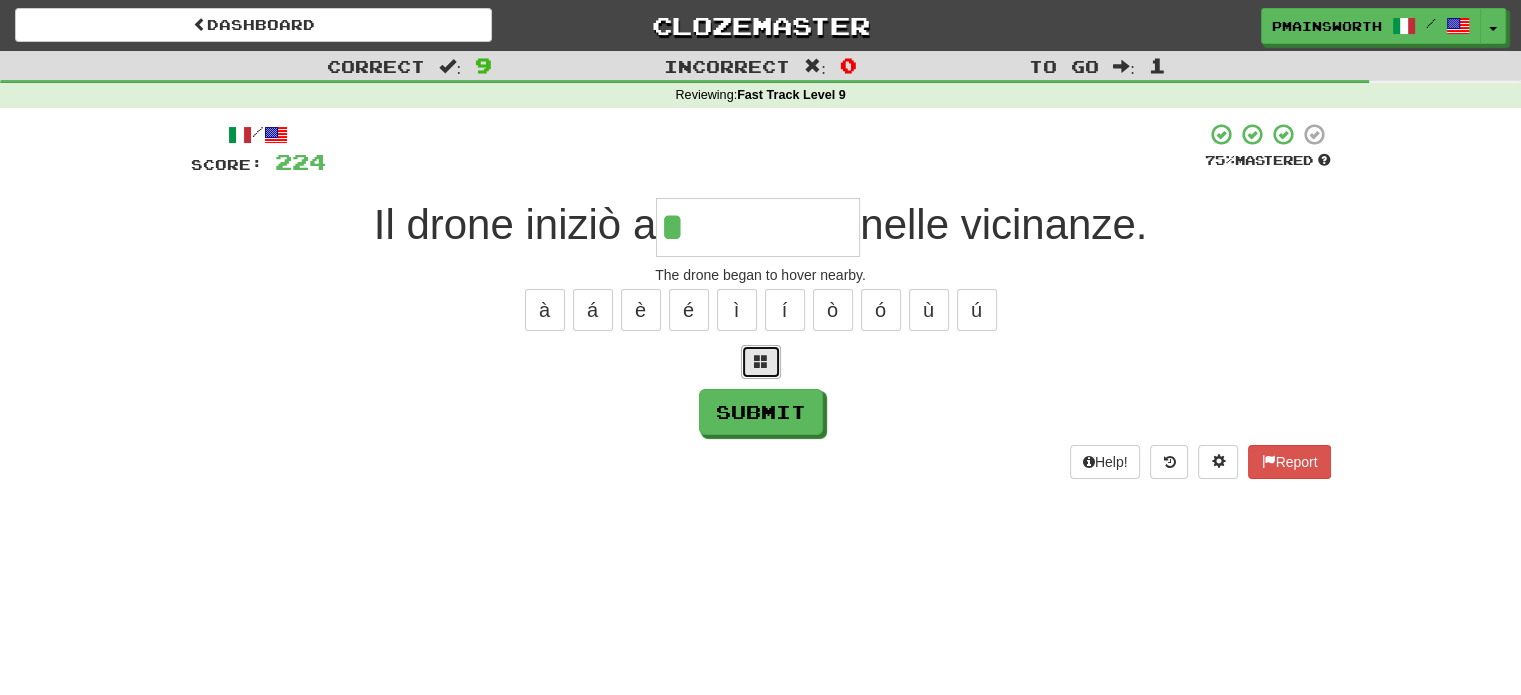 click at bounding box center (761, 362) 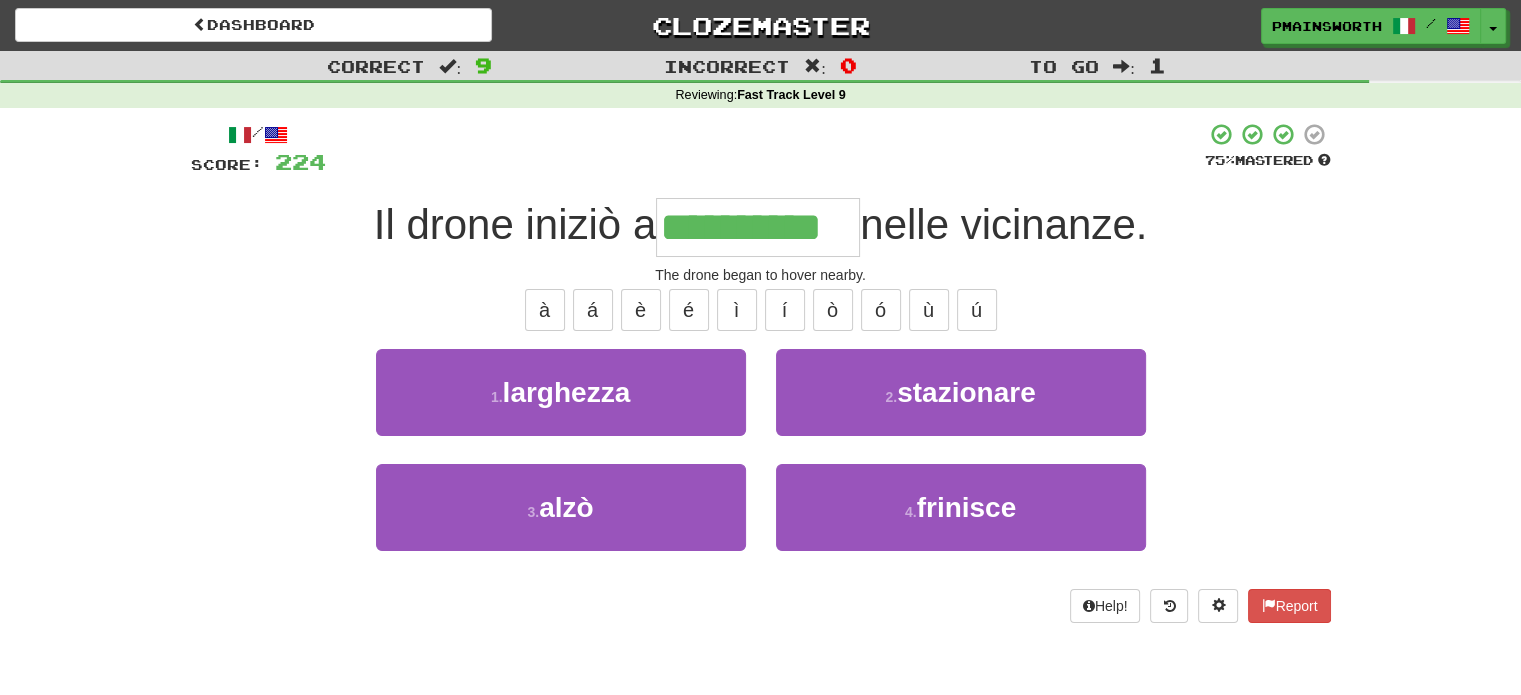 type on "**********" 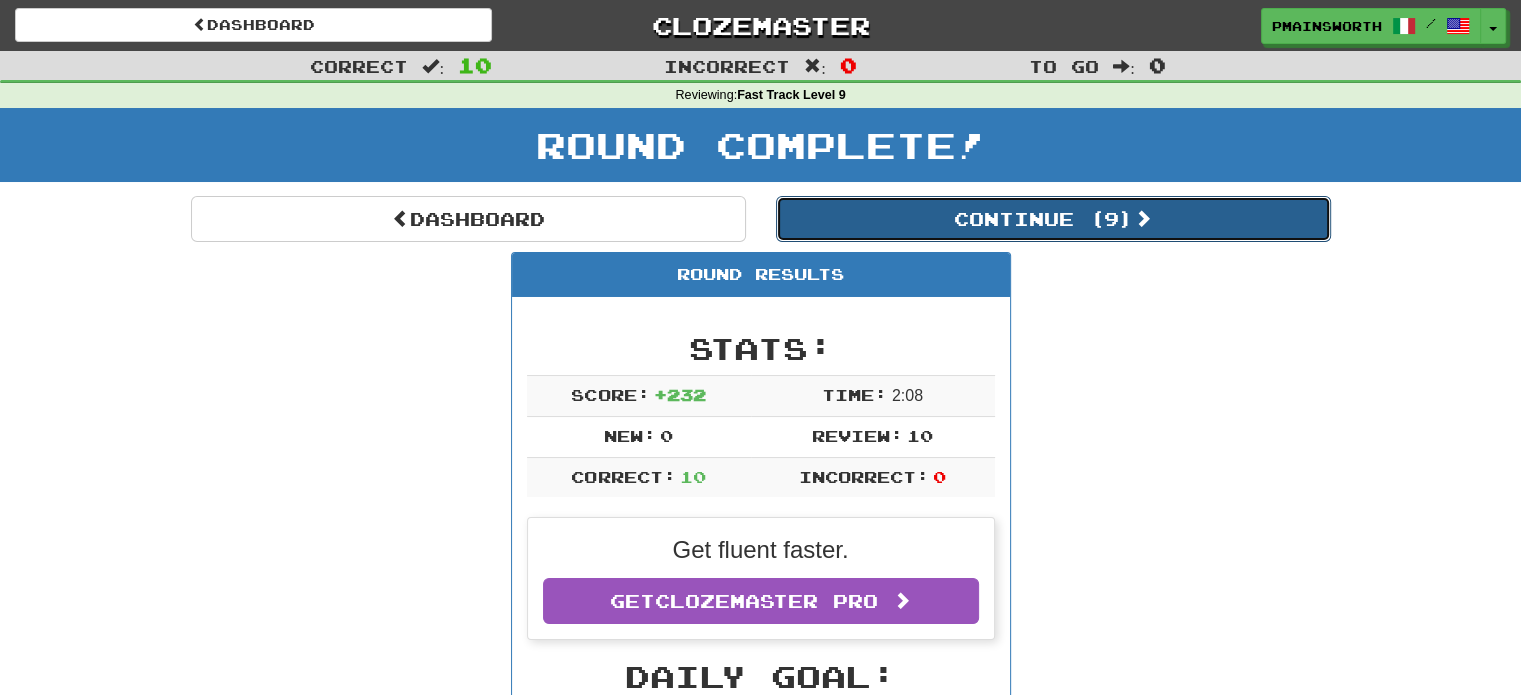 click on "Continue ( 9 )" at bounding box center [1053, 219] 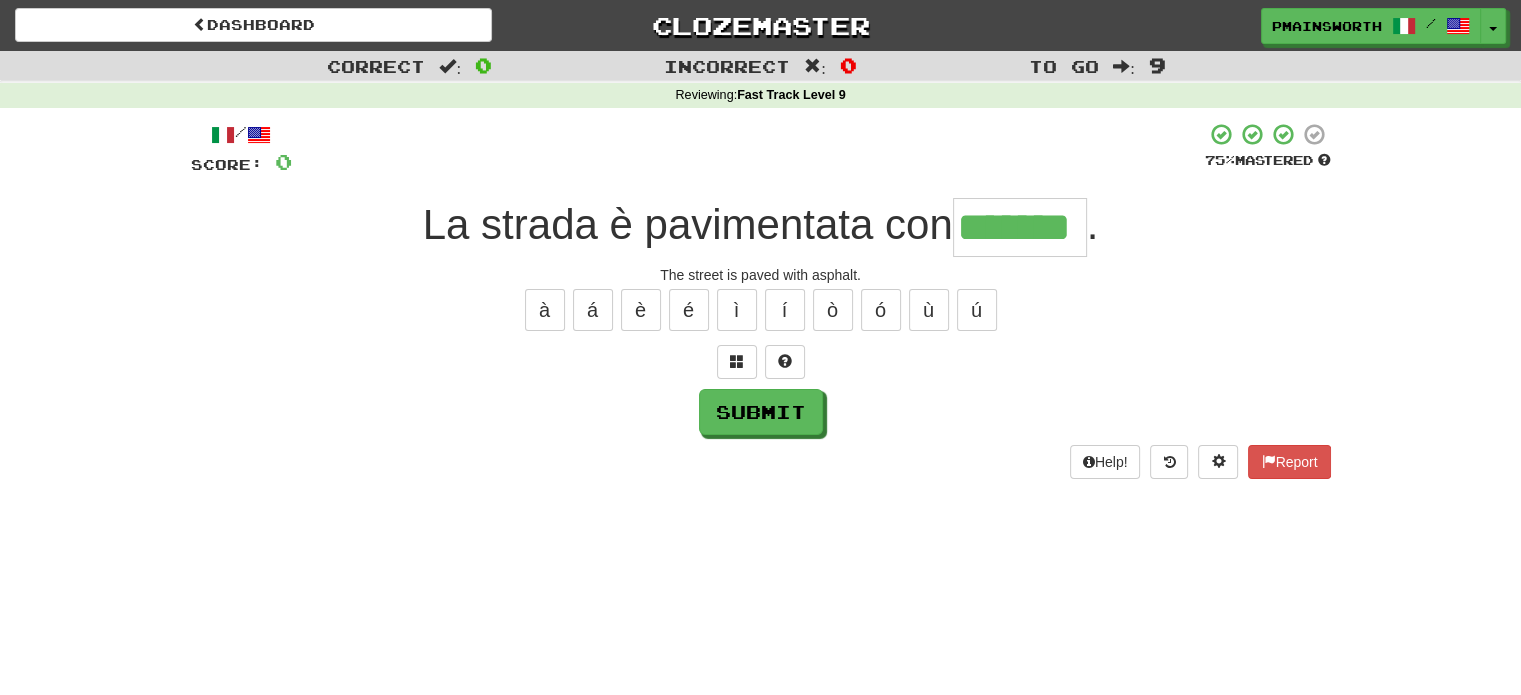 type on "*******" 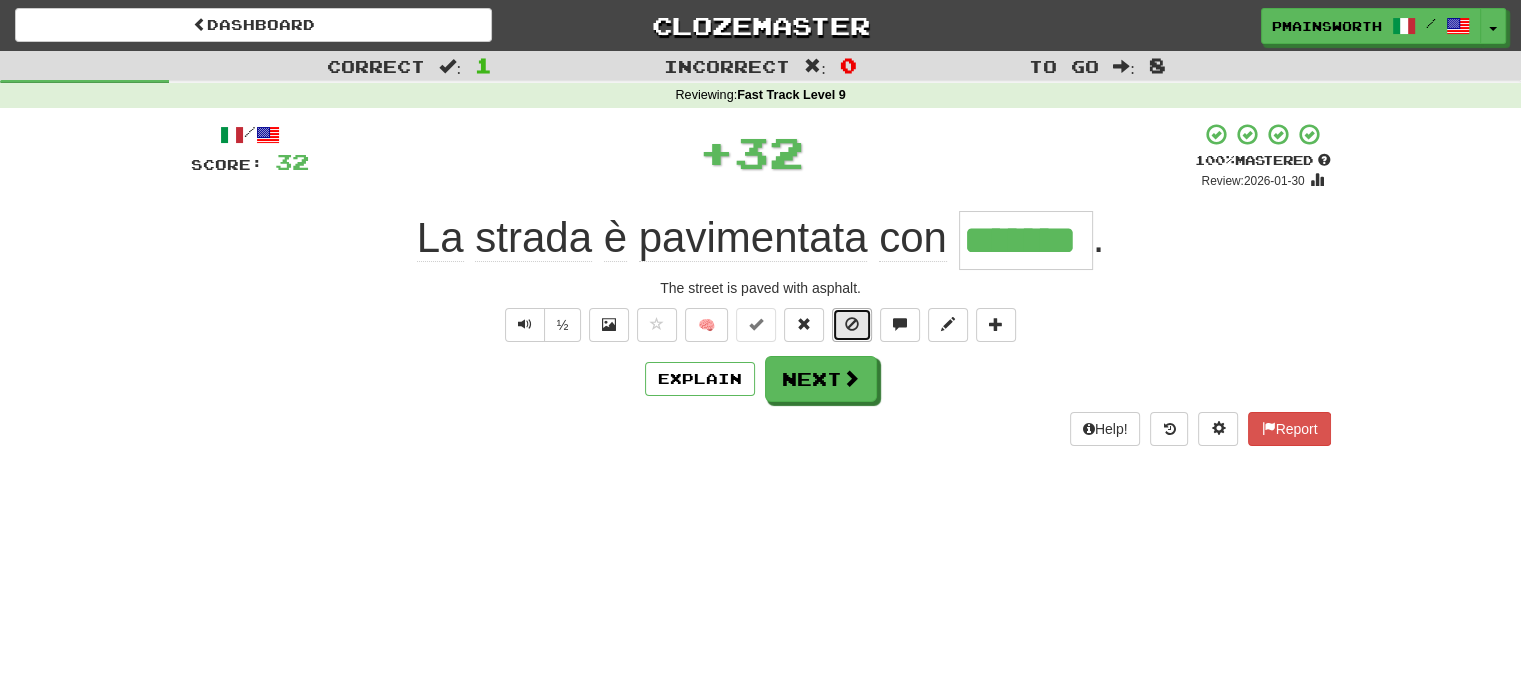 click at bounding box center [852, 324] 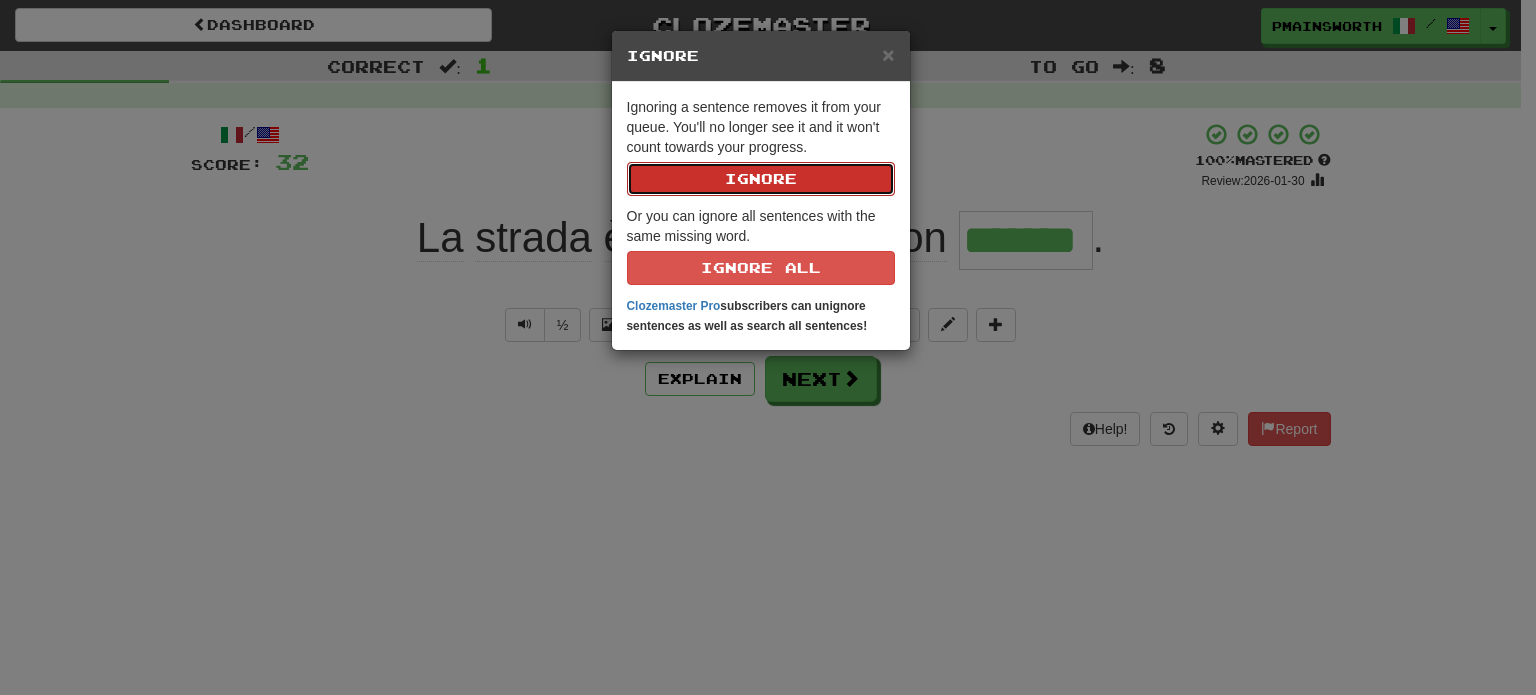 click on "Ignore" at bounding box center (761, 179) 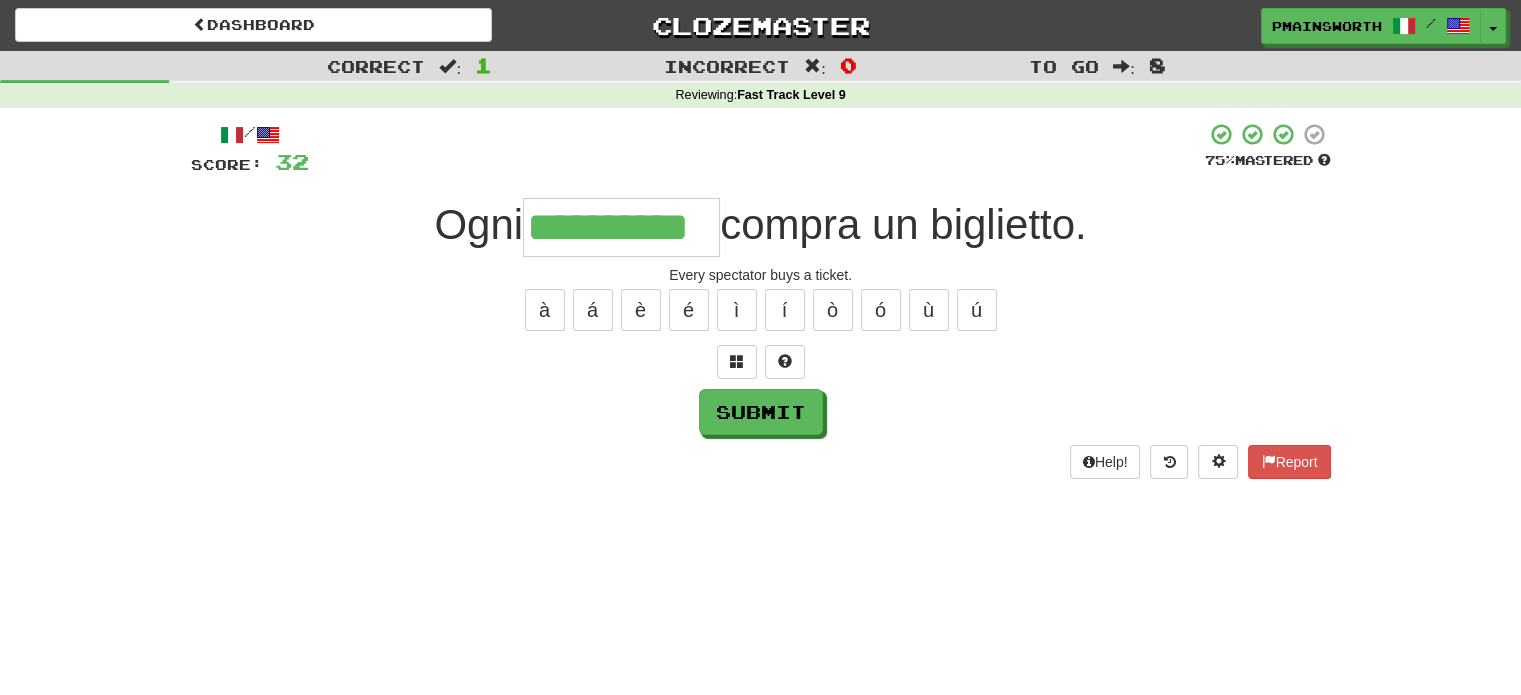 type on "**********" 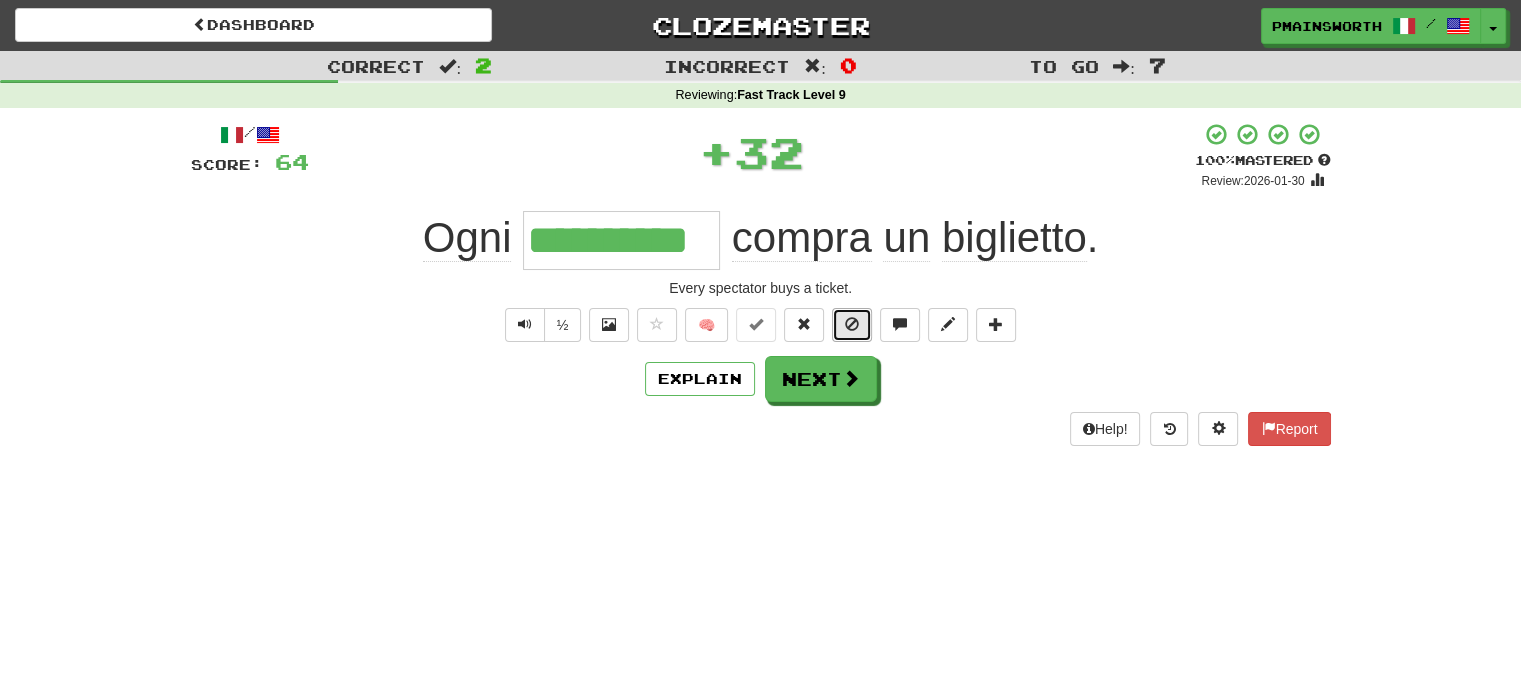 click at bounding box center (852, 324) 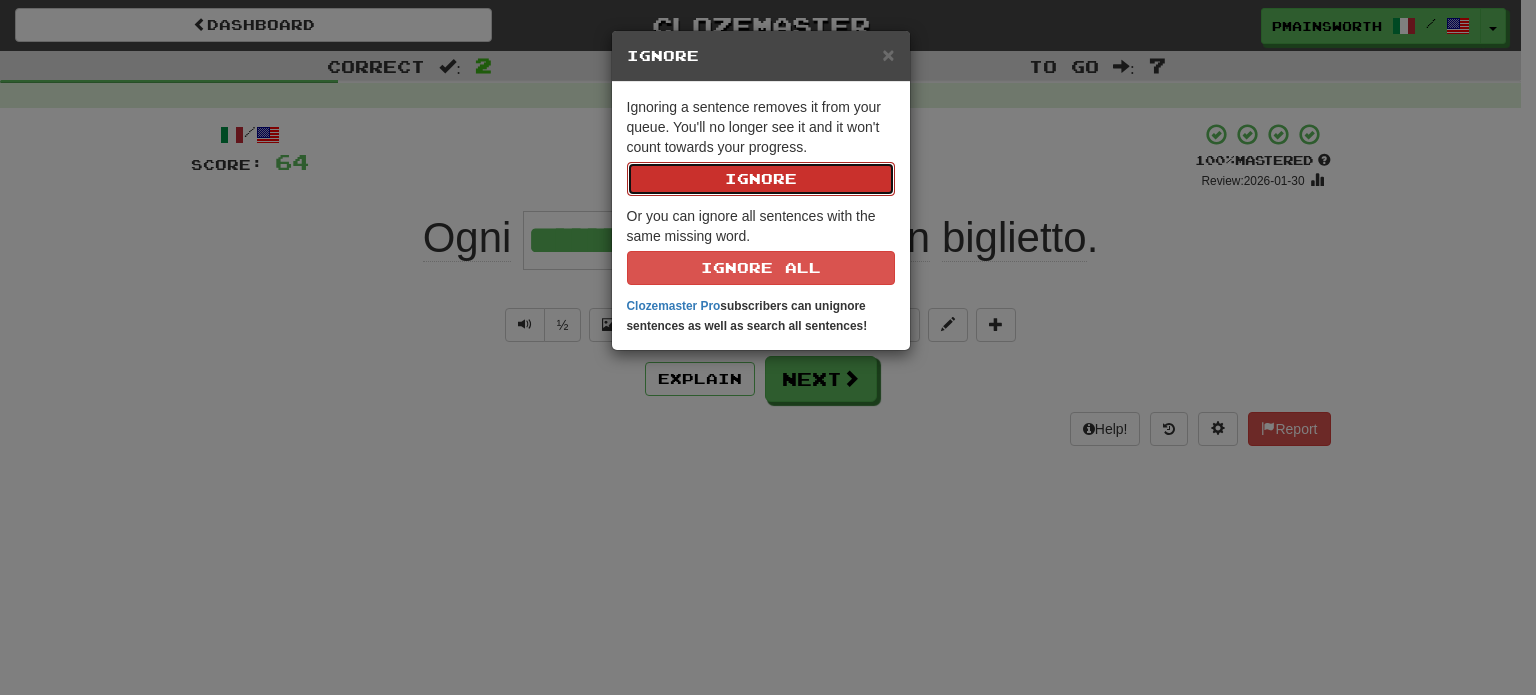 click on "Ignore" at bounding box center (761, 179) 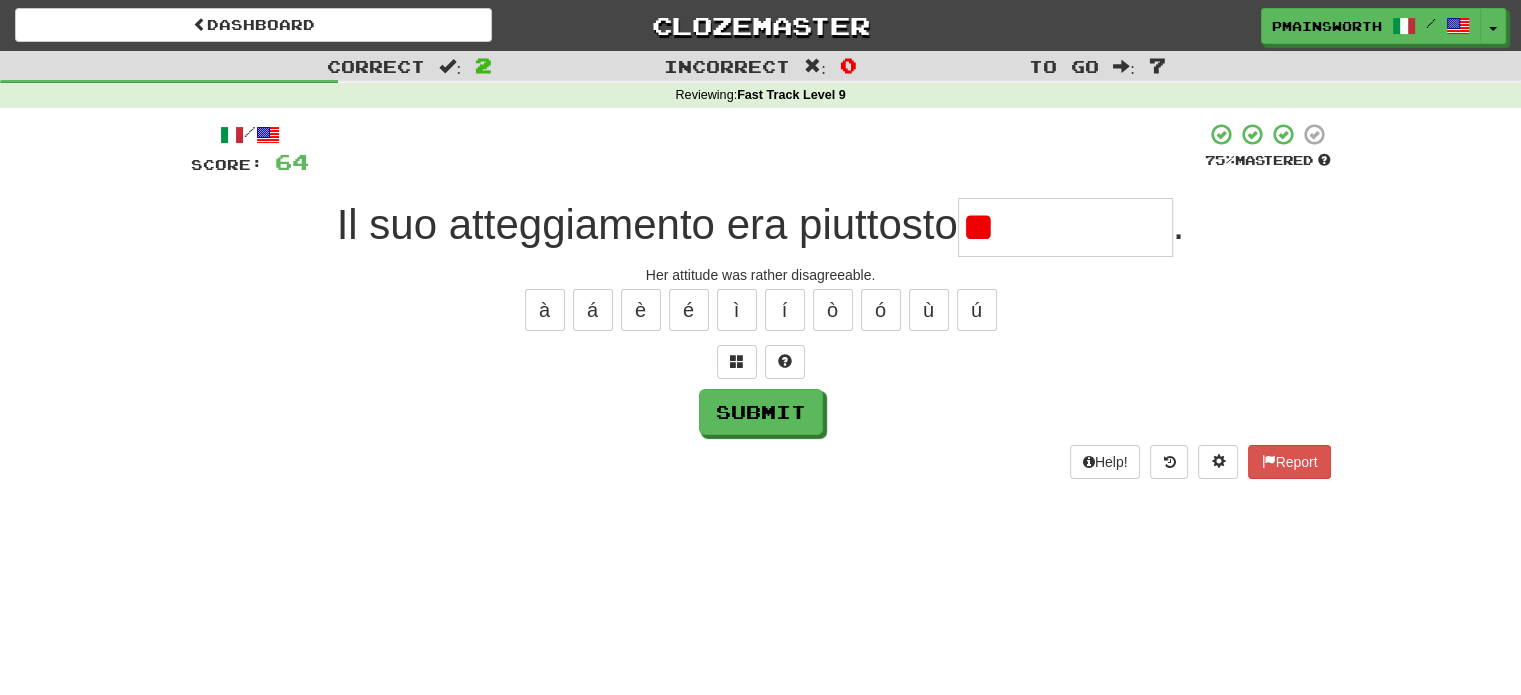 type on "*" 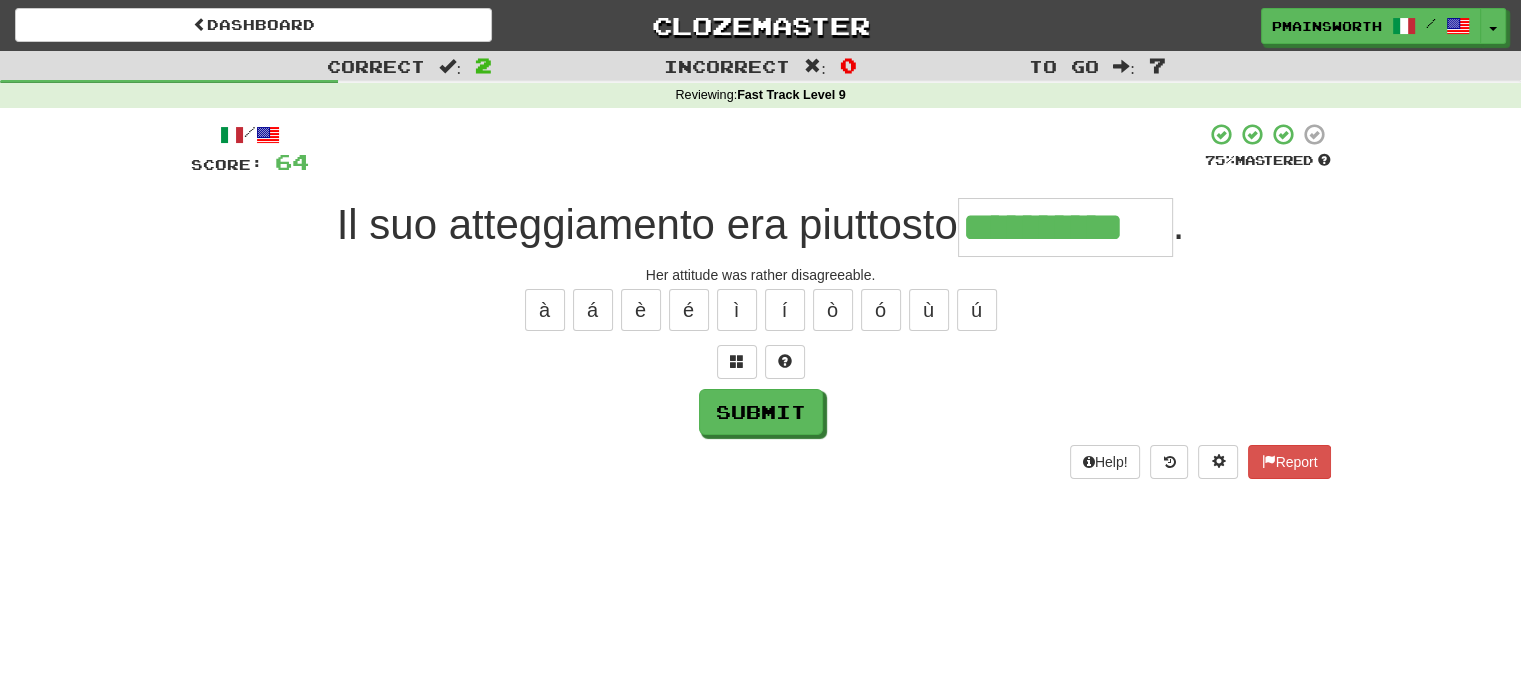 type on "**********" 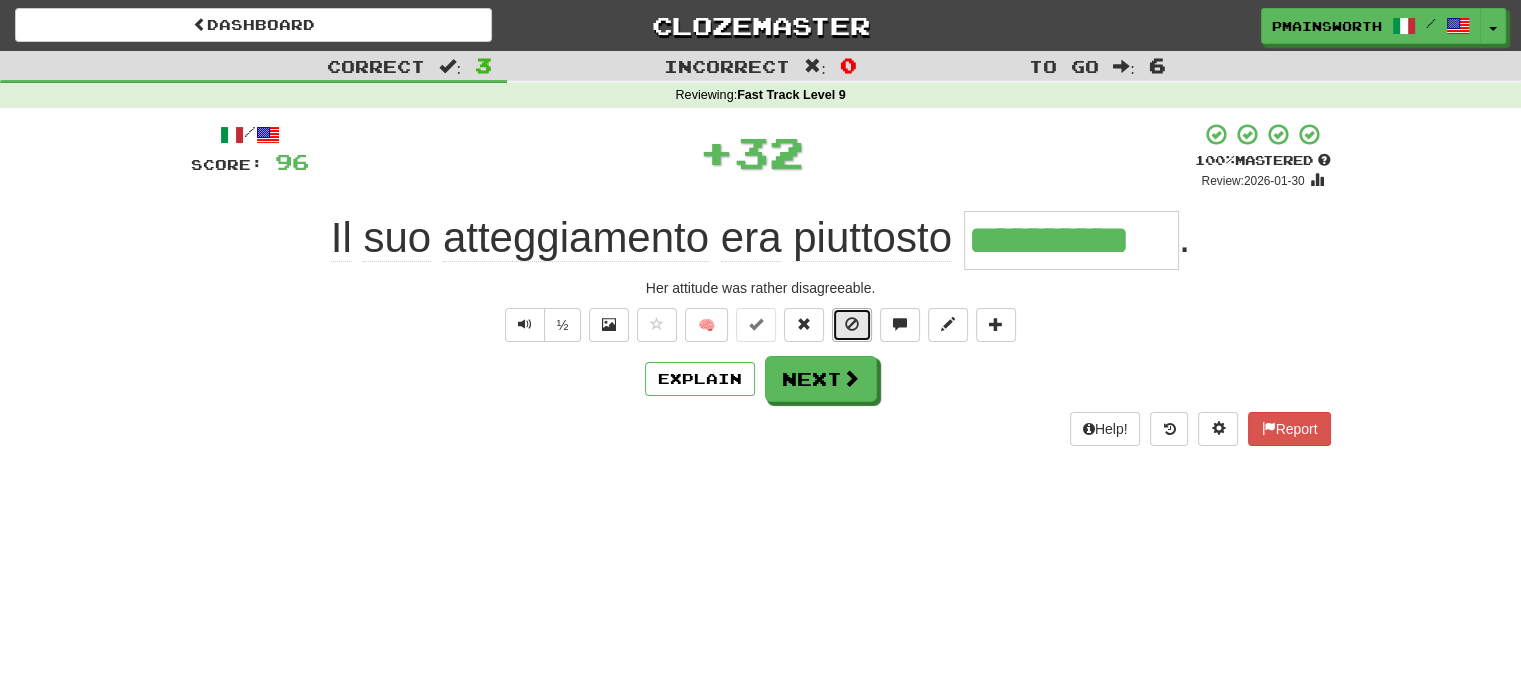 click at bounding box center [852, 324] 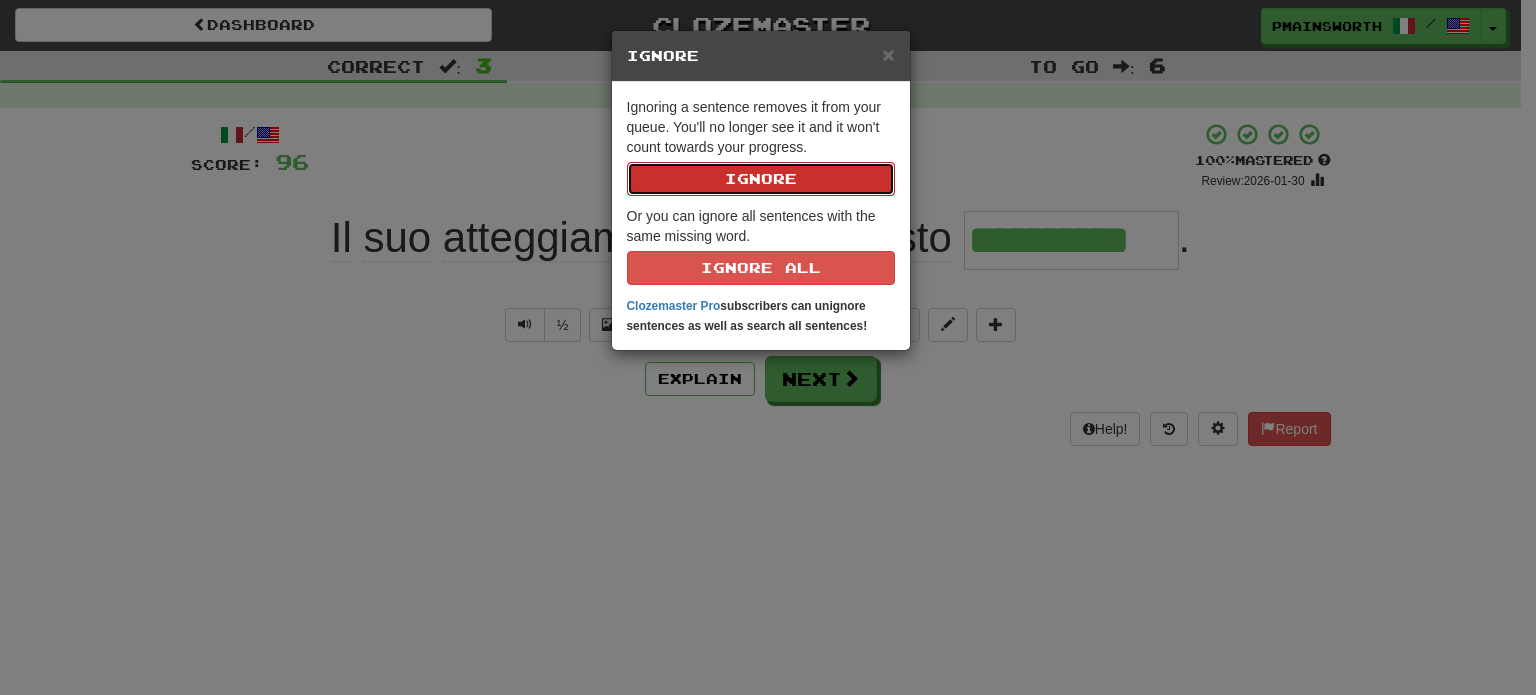 click on "Ignore" at bounding box center (761, 179) 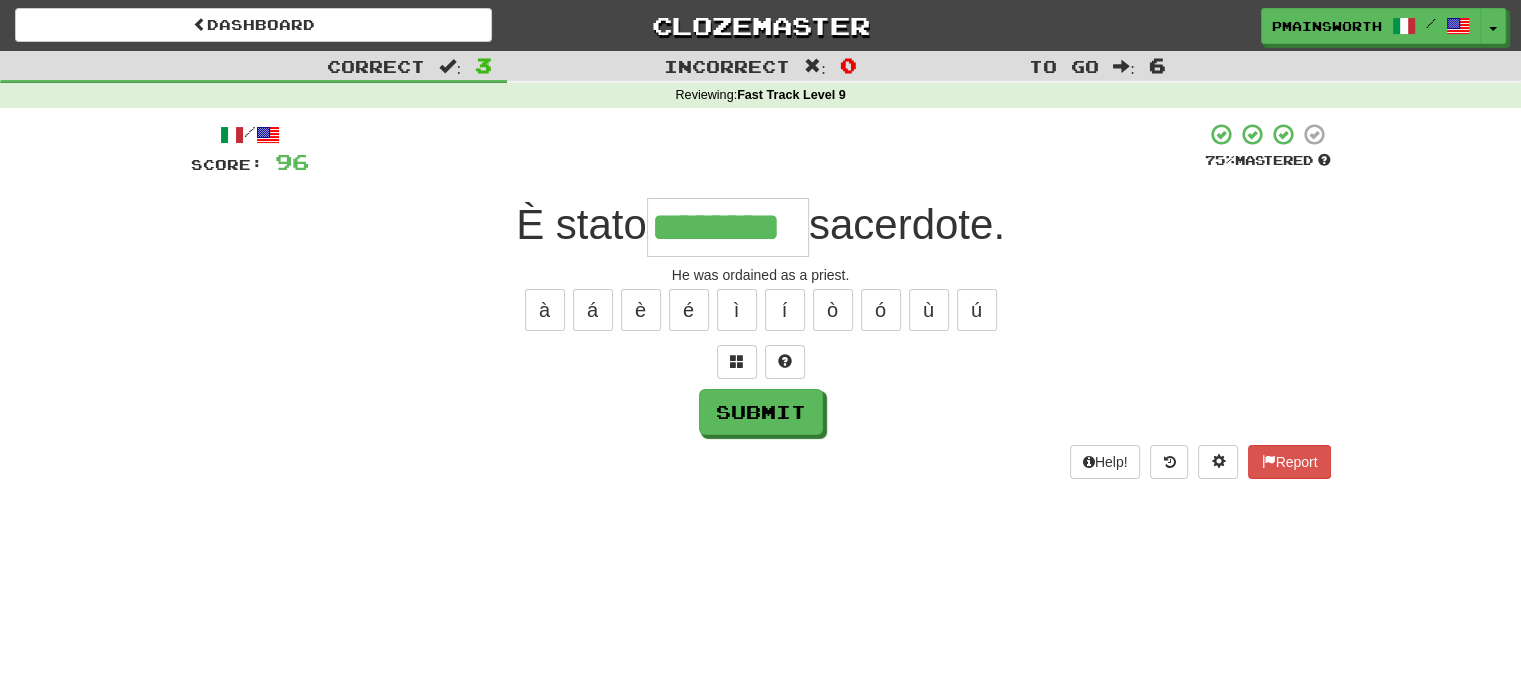 type on "********" 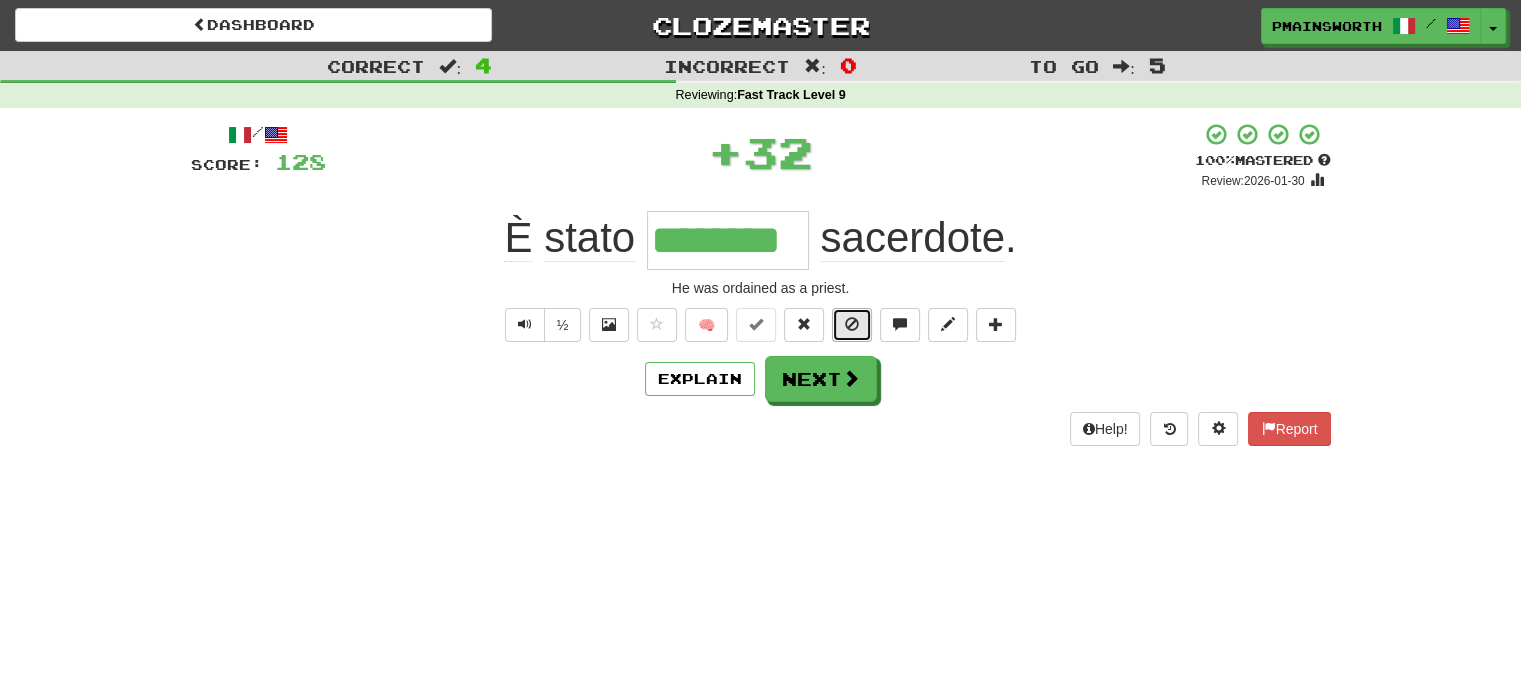 click at bounding box center [852, 325] 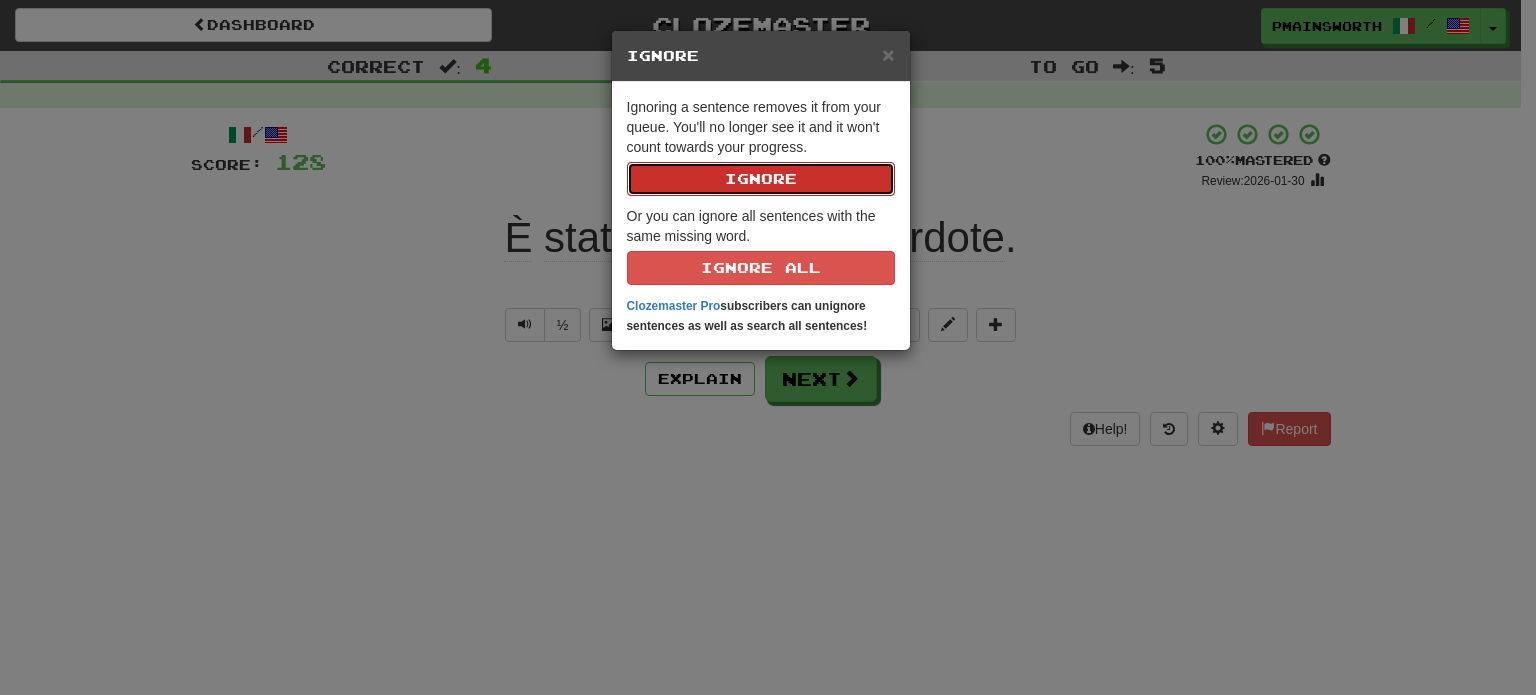 click on "Ignore" at bounding box center [761, 179] 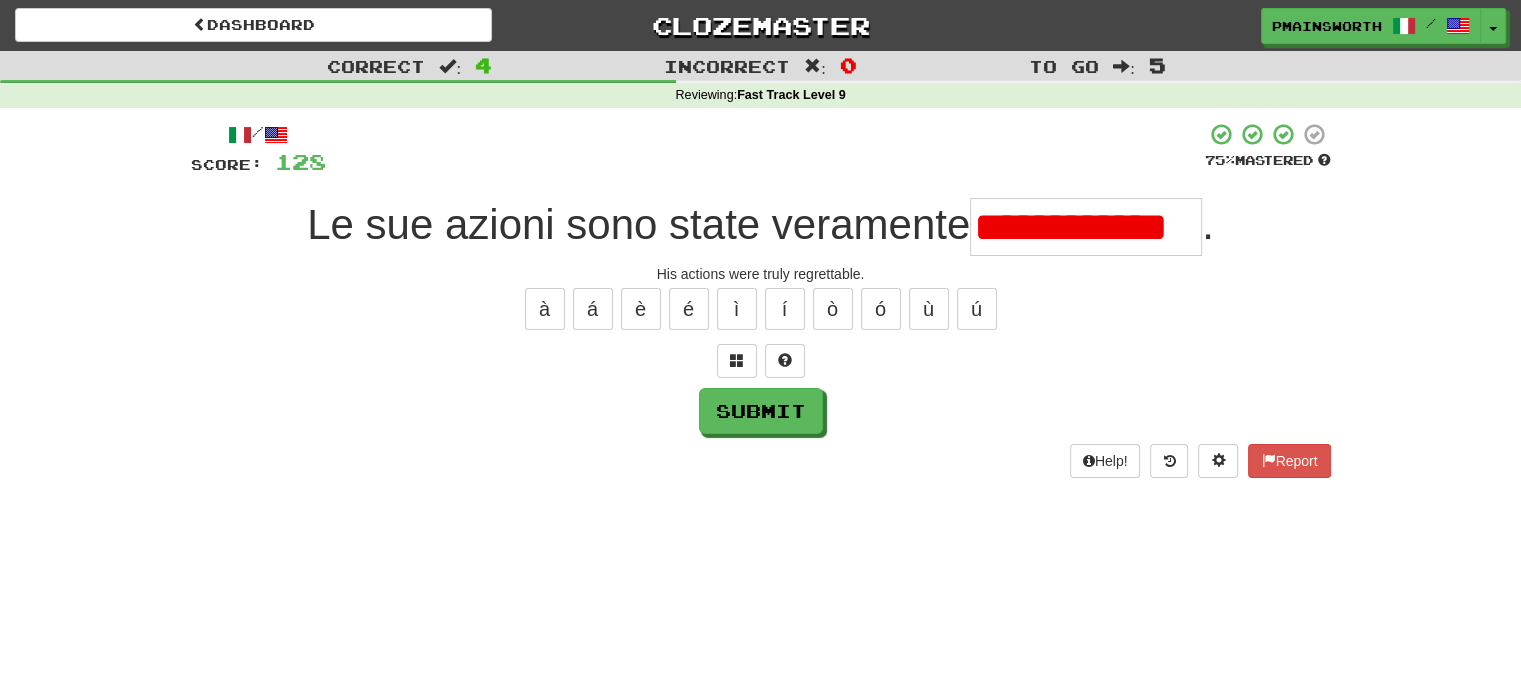 scroll, scrollTop: 0, scrollLeft: 0, axis: both 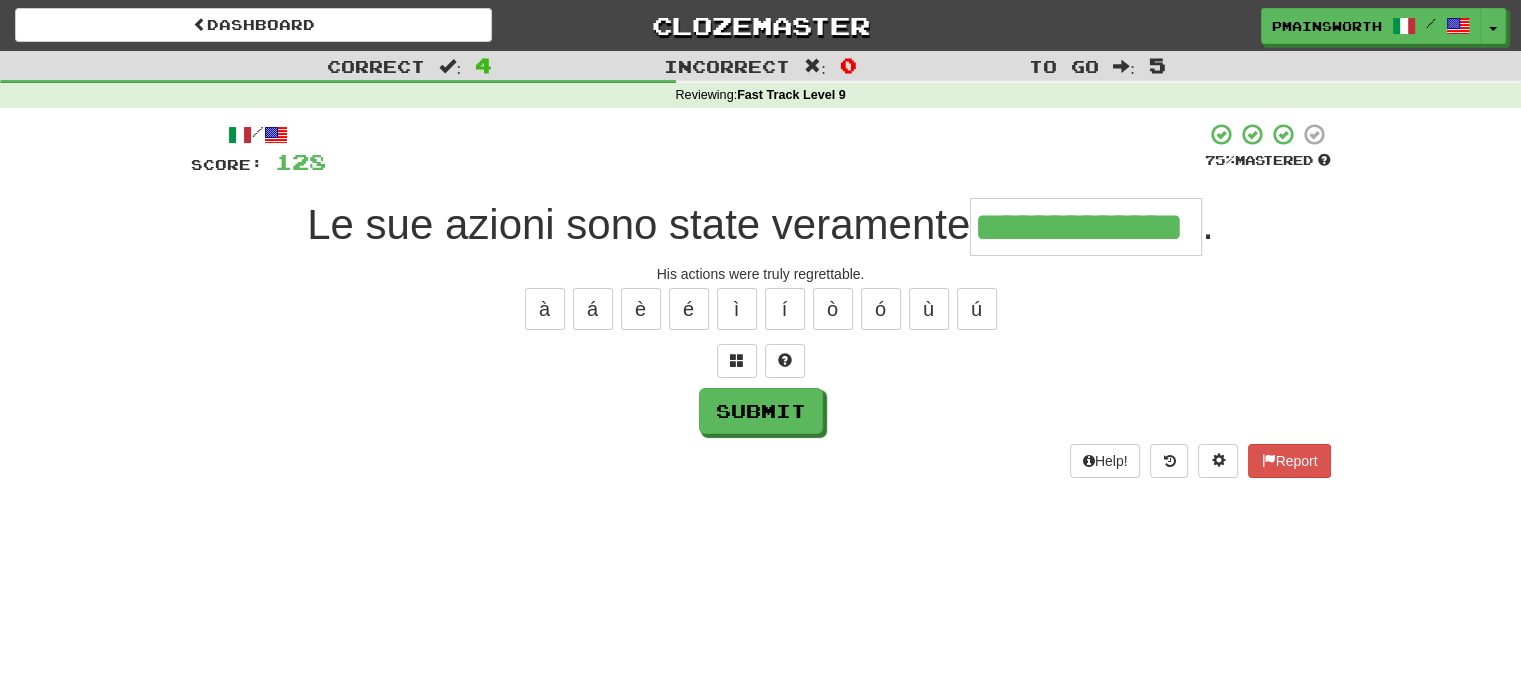 type on "**********" 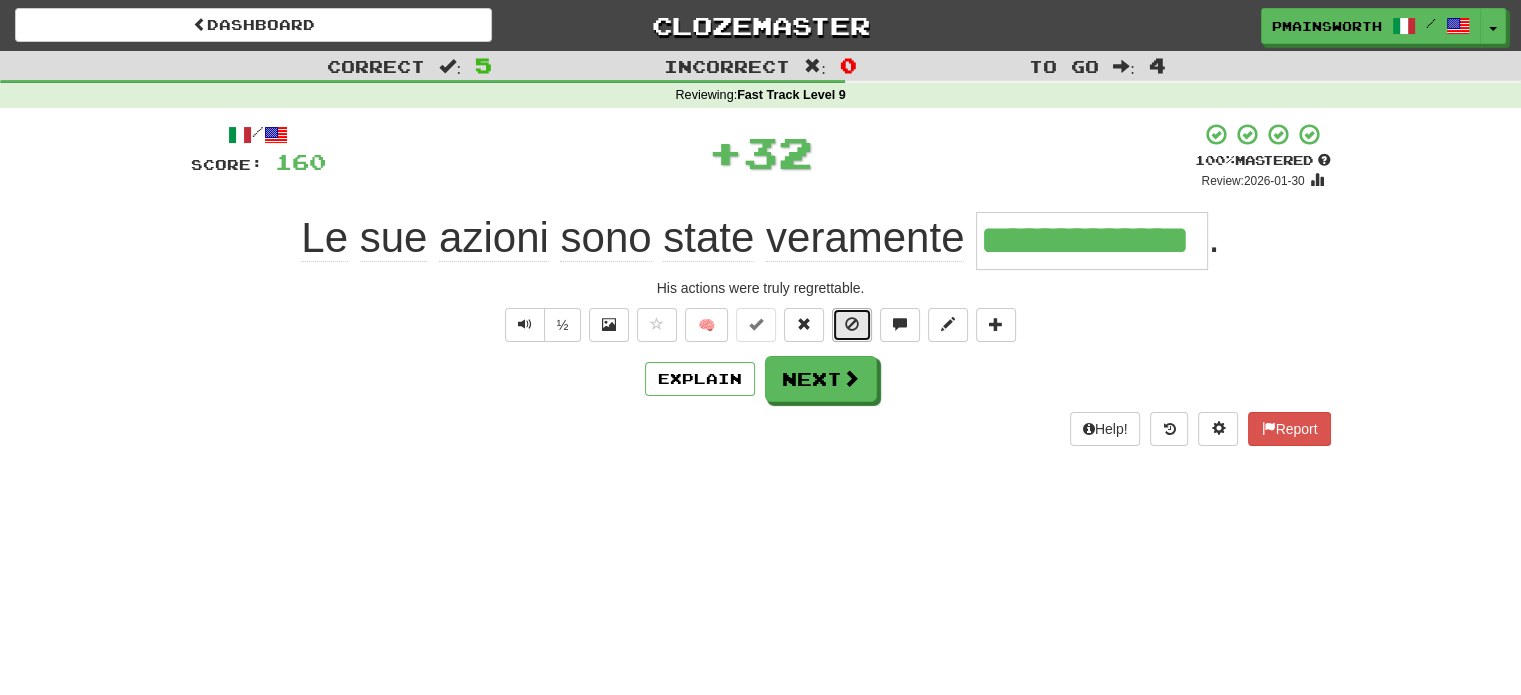 click at bounding box center (852, 324) 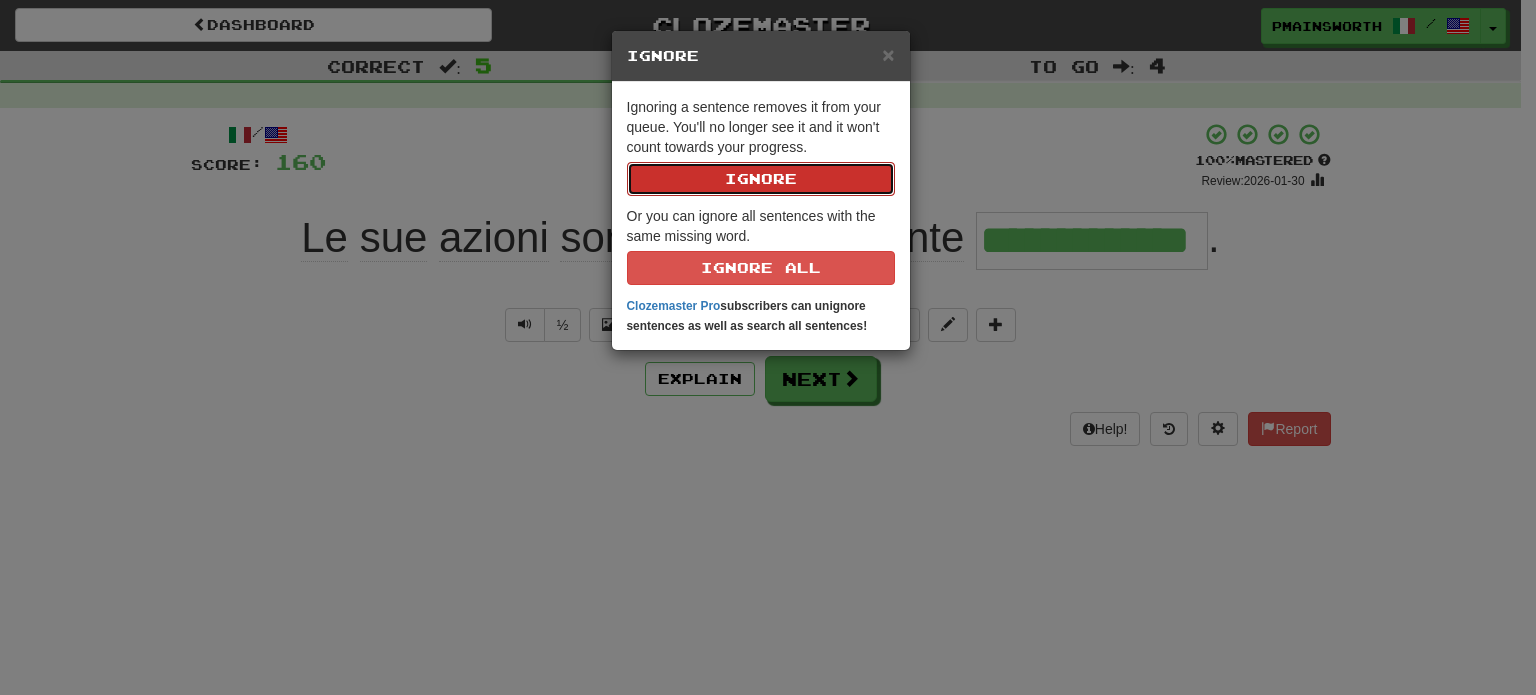 click on "Ignore" at bounding box center (761, 179) 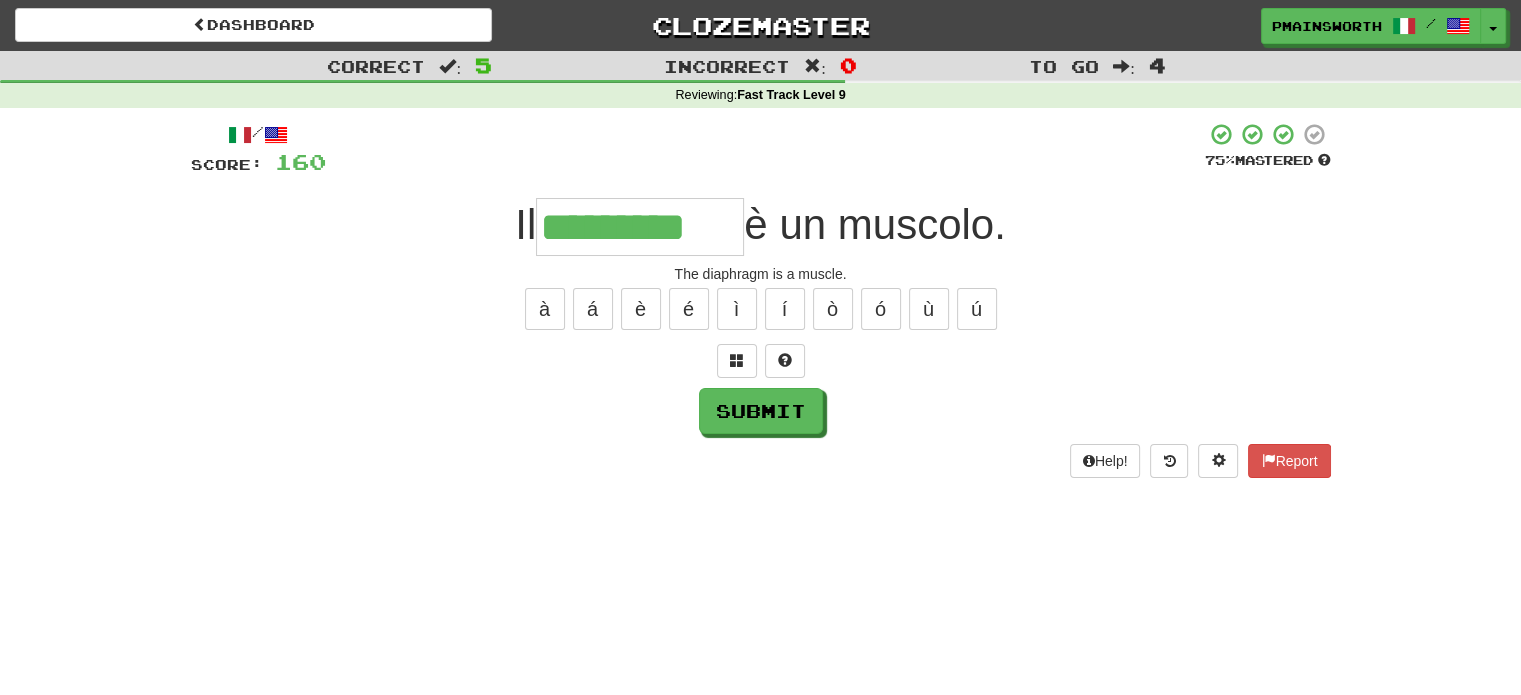 type on "*********" 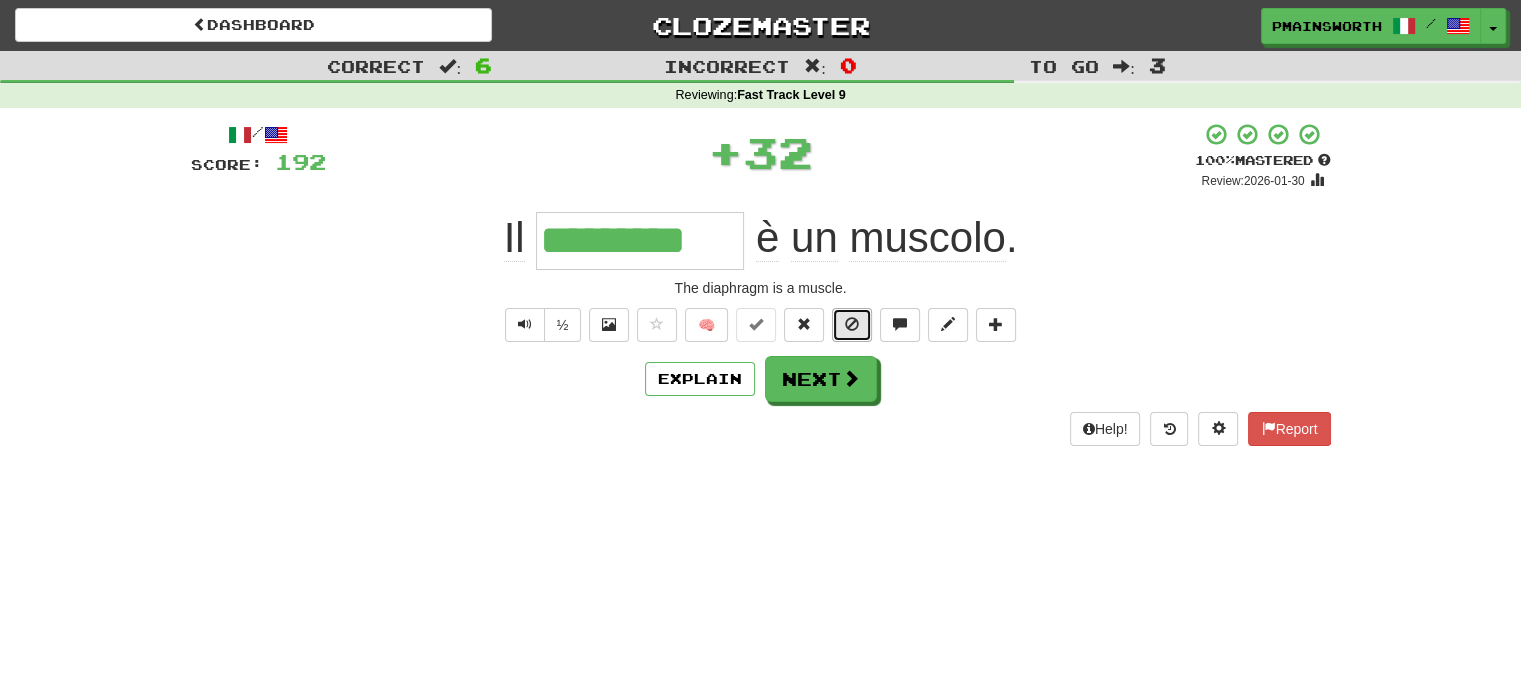 click at bounding box center [852, 324] 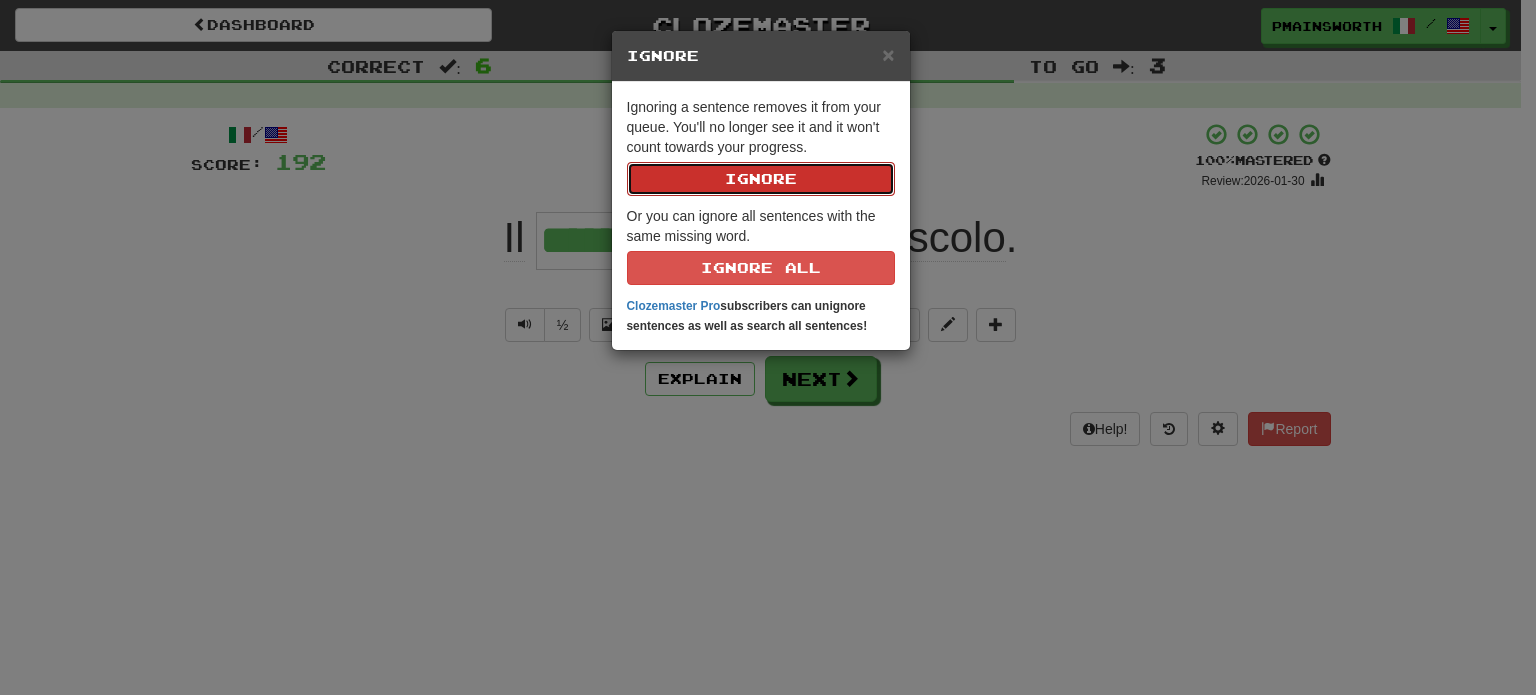 click on "Ignore" at bounding box center [761, 179] 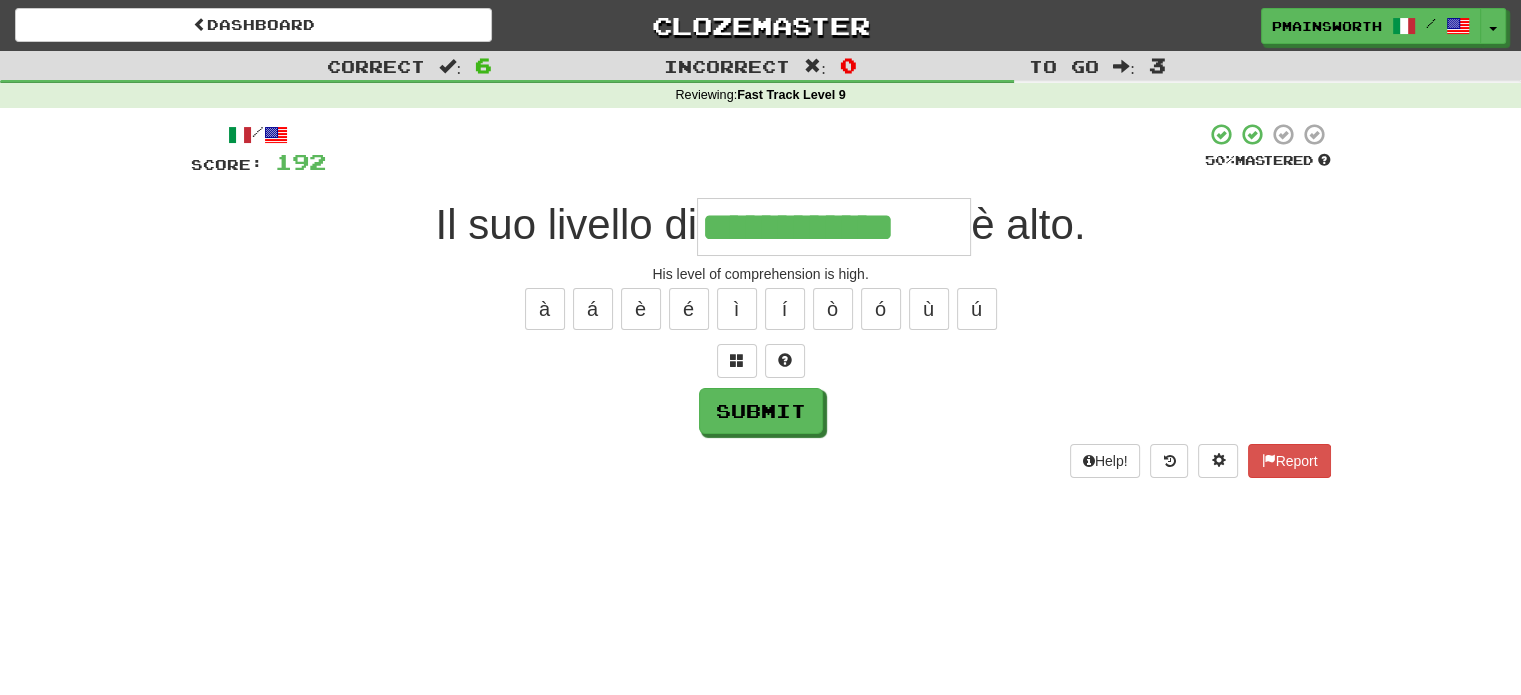 type on "**********" 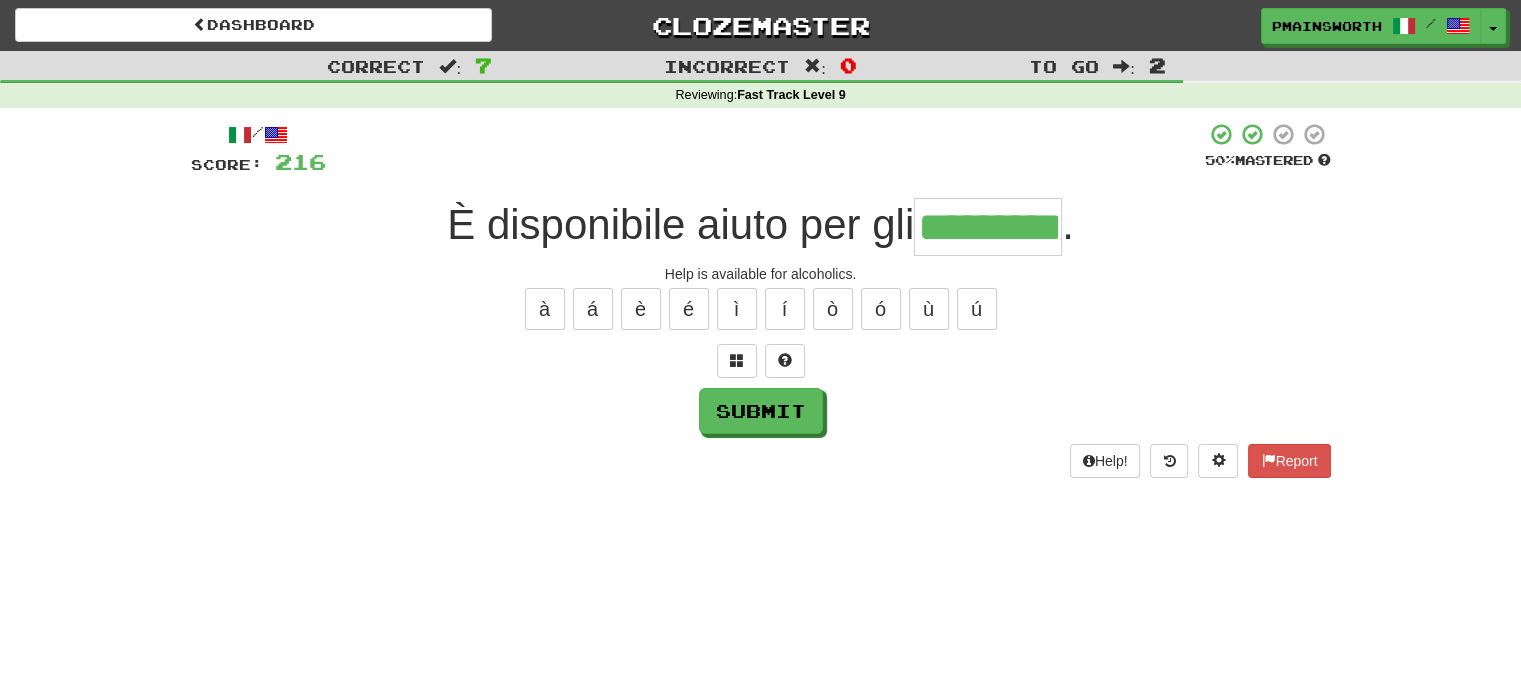 type on "*********" 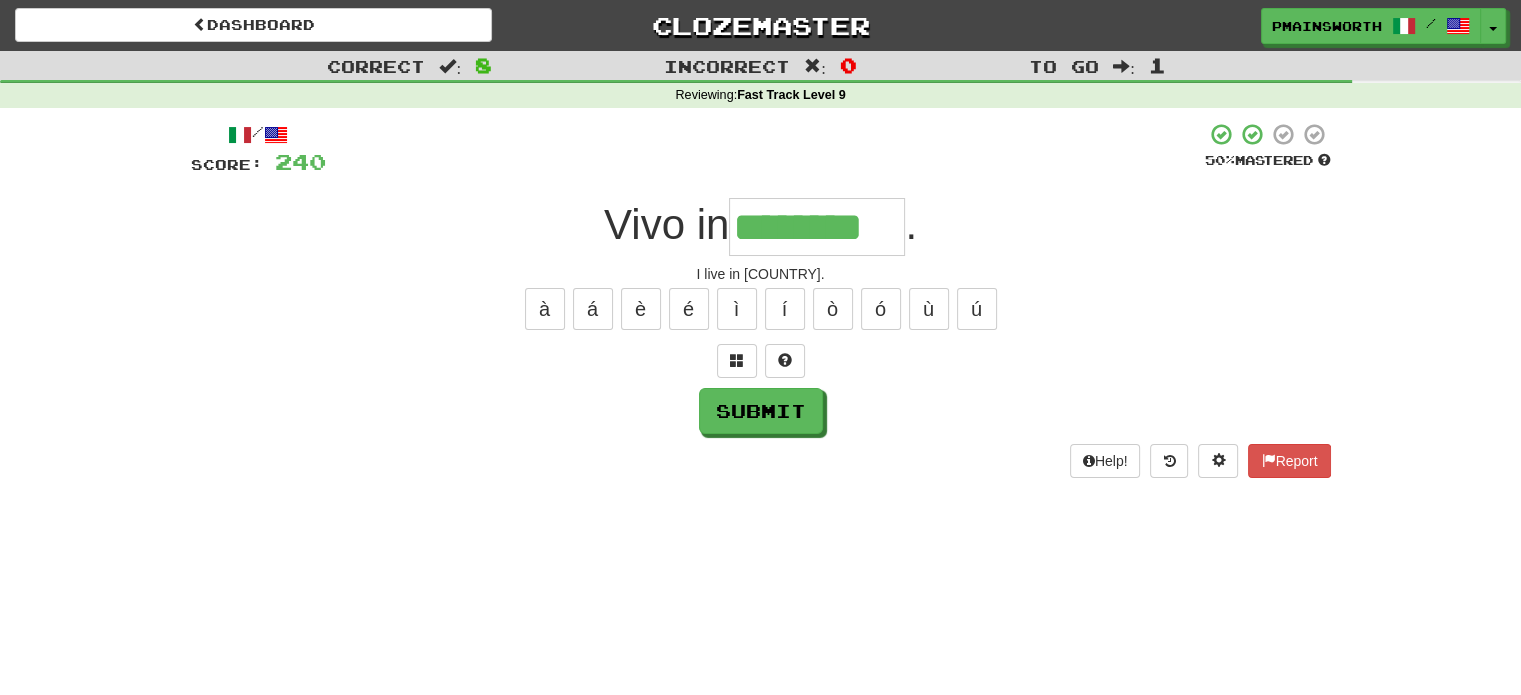 type on "********" 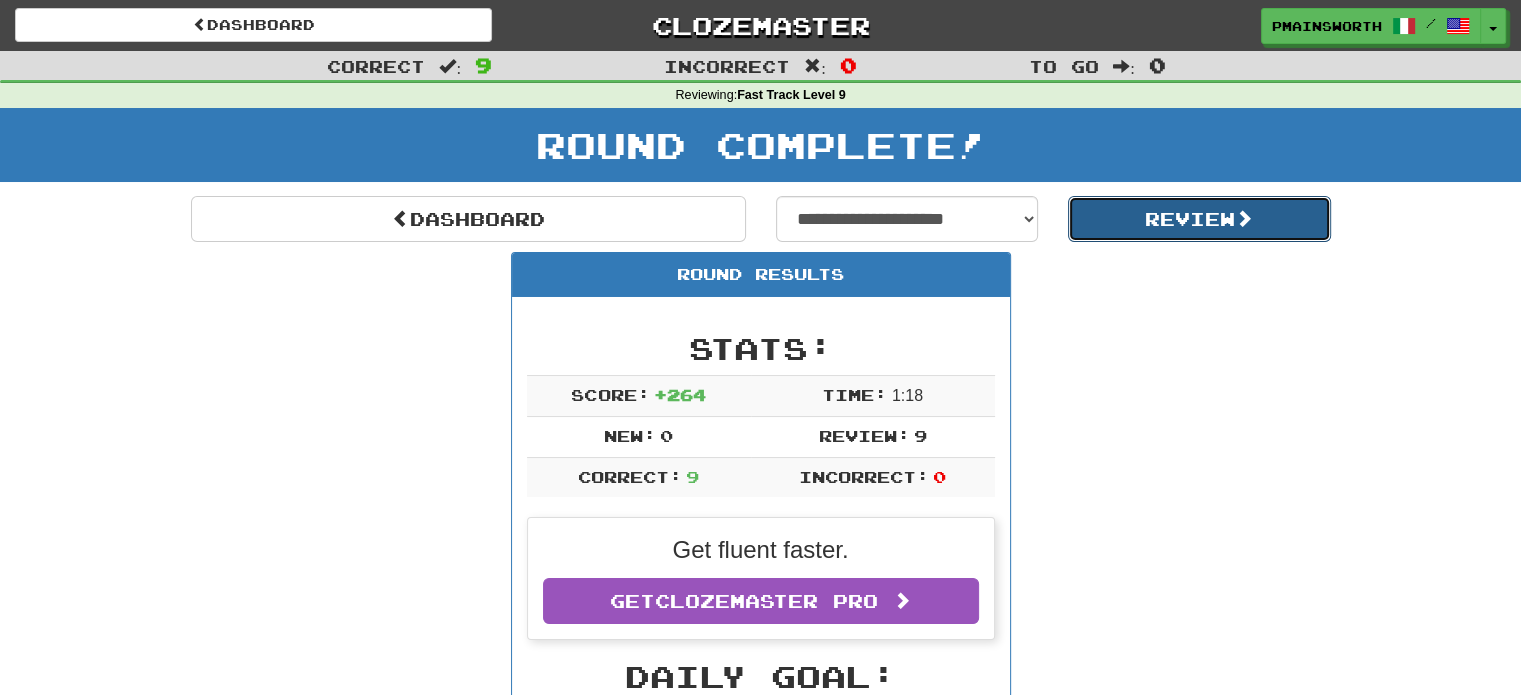 click on "Review" at bounding box center (1199, 219) 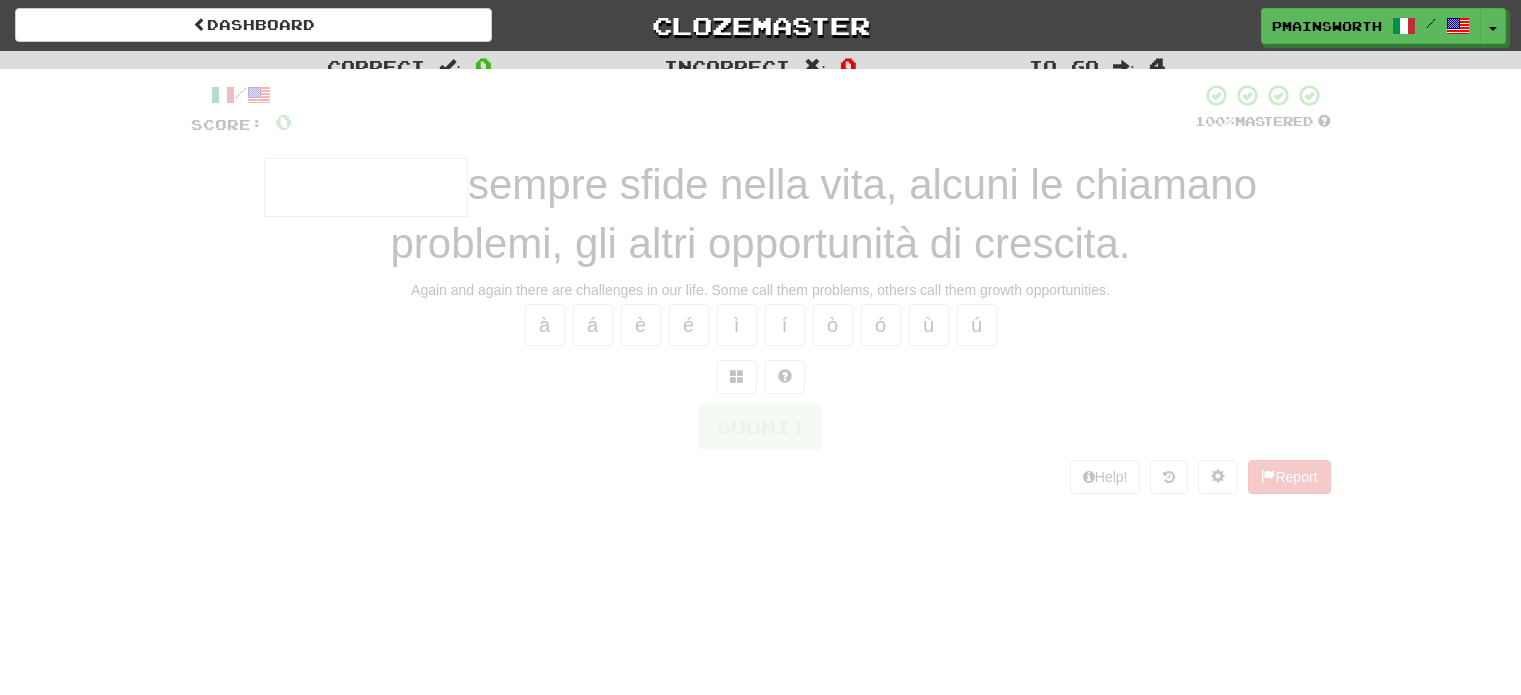 scroll, scrollTop: 0, scrollLeft: 0, axis: both 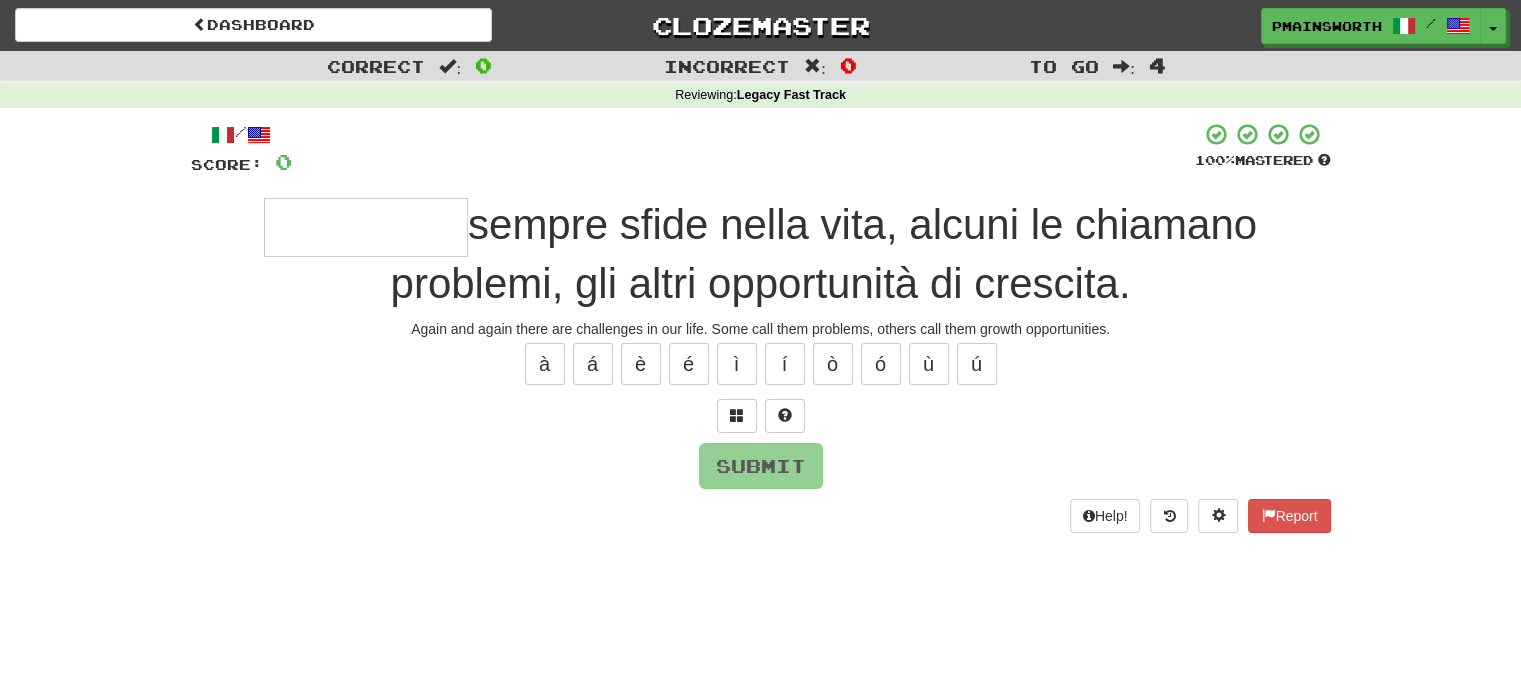 type on "*" 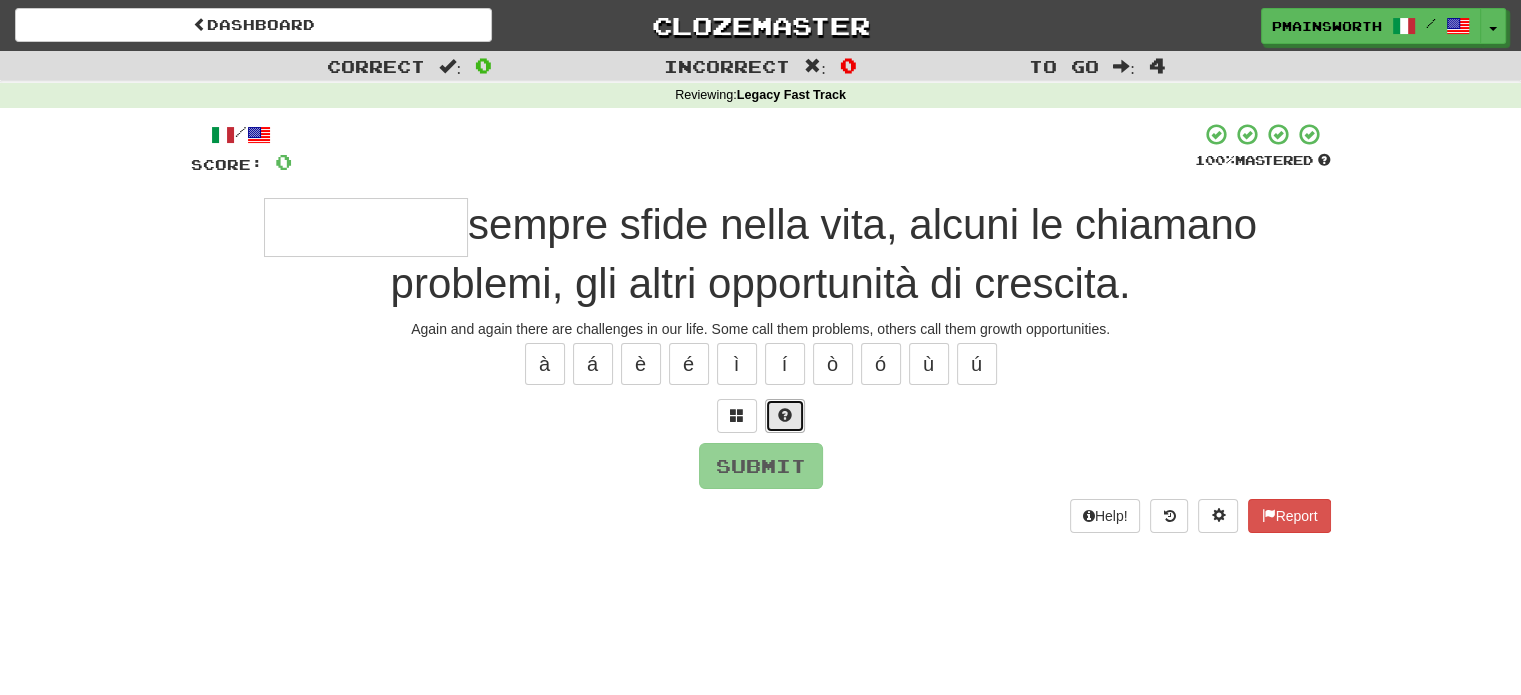 click at bounding box center (785, 416) 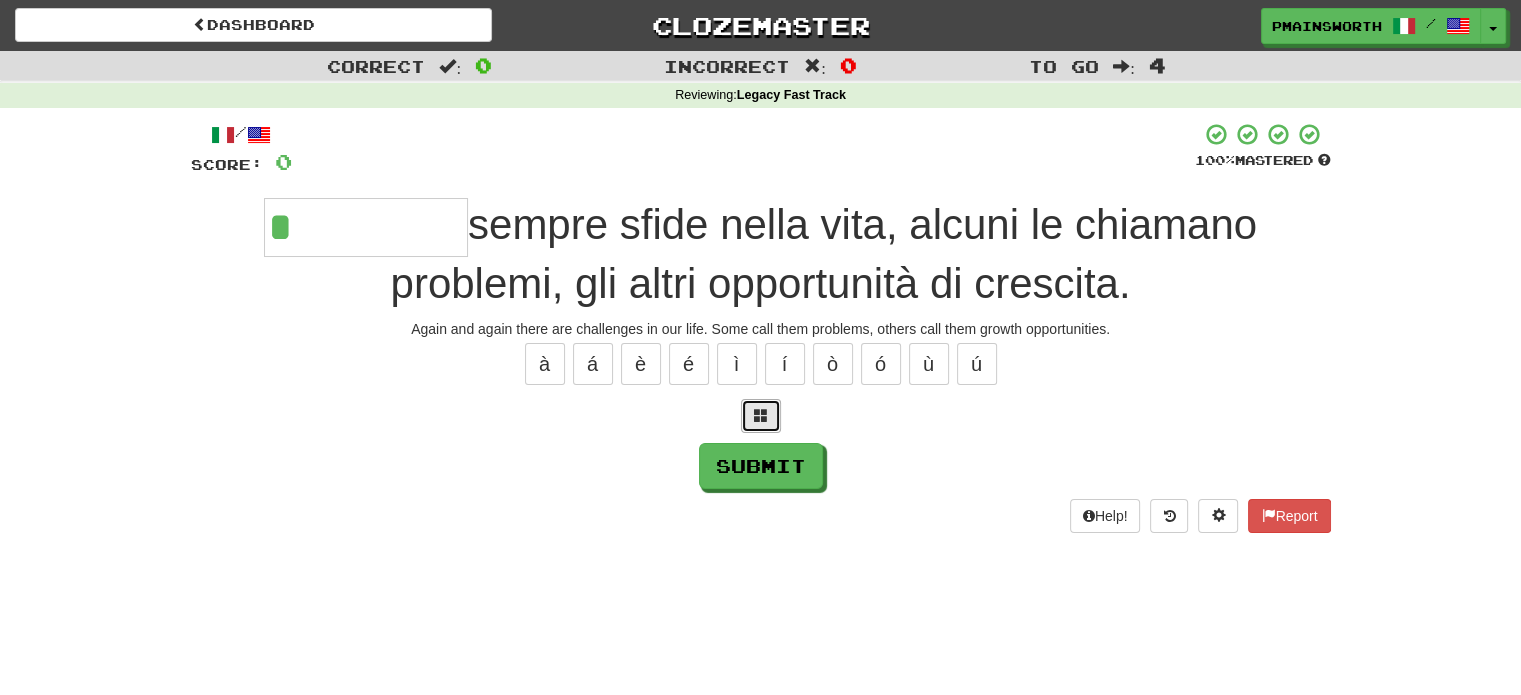 click at bounding box center [761, 415] 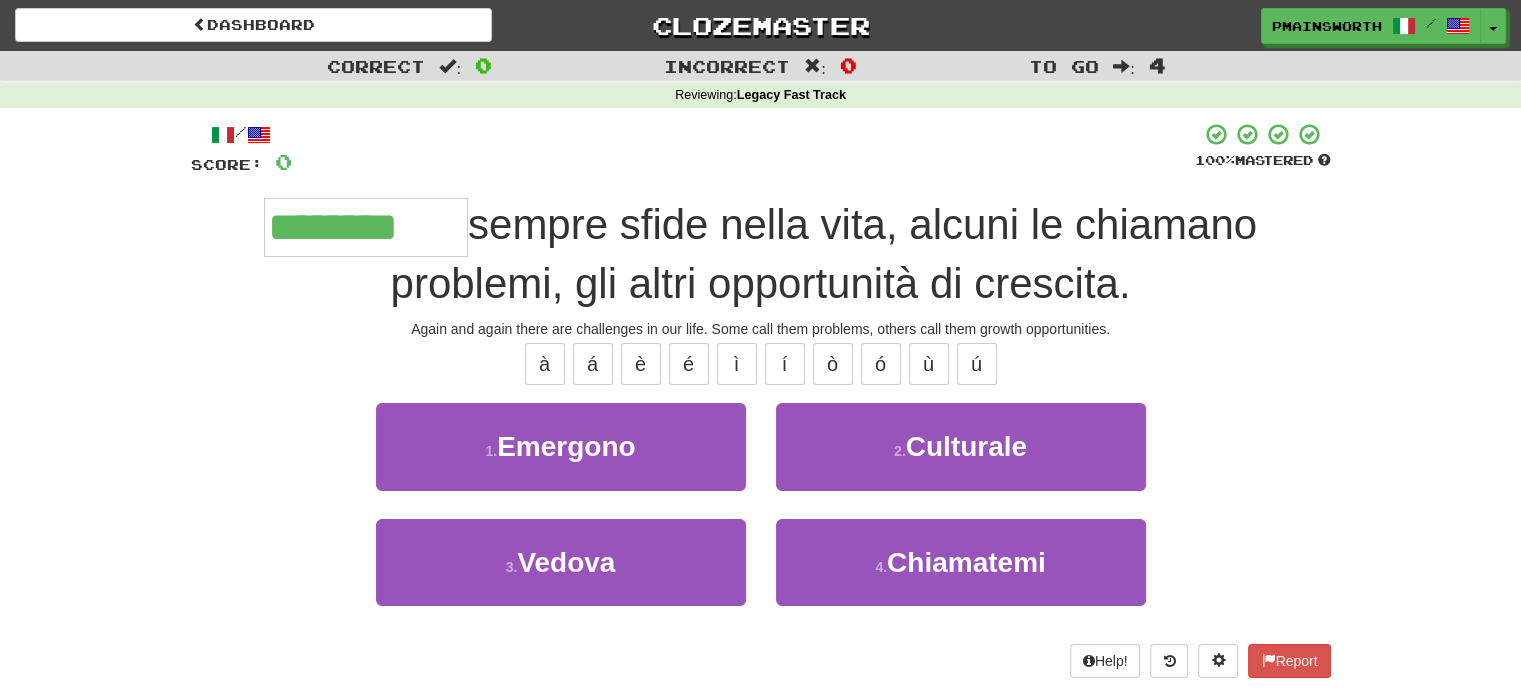 type on "********" 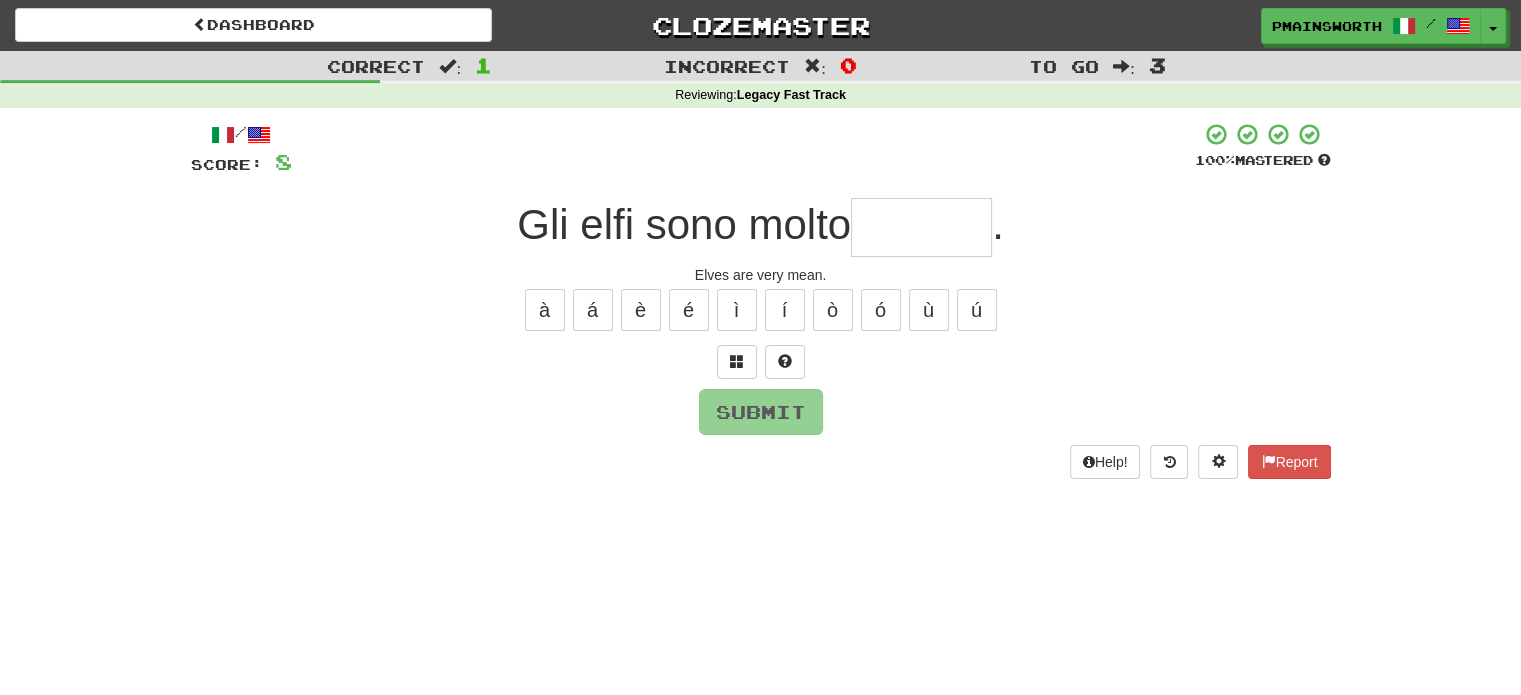 type on "*" 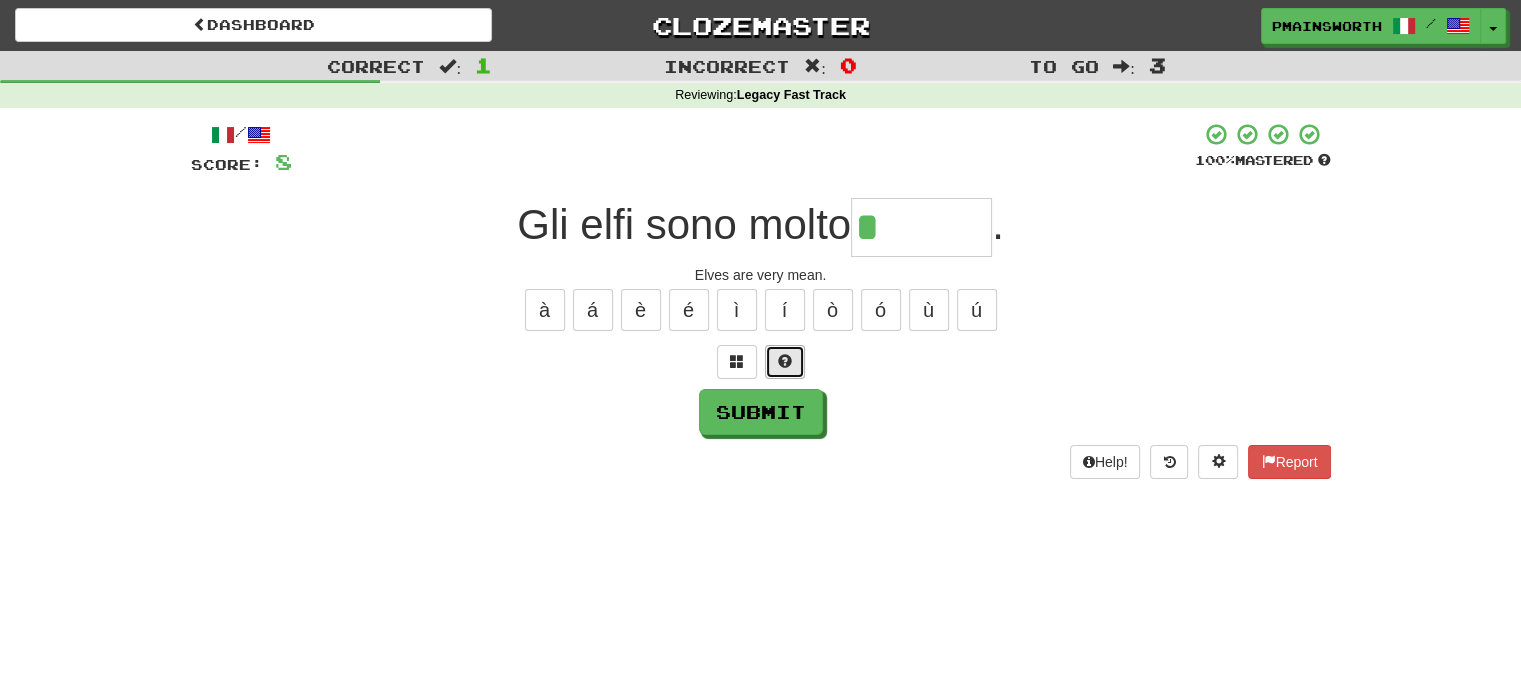 click at bounding box center (785, 361) 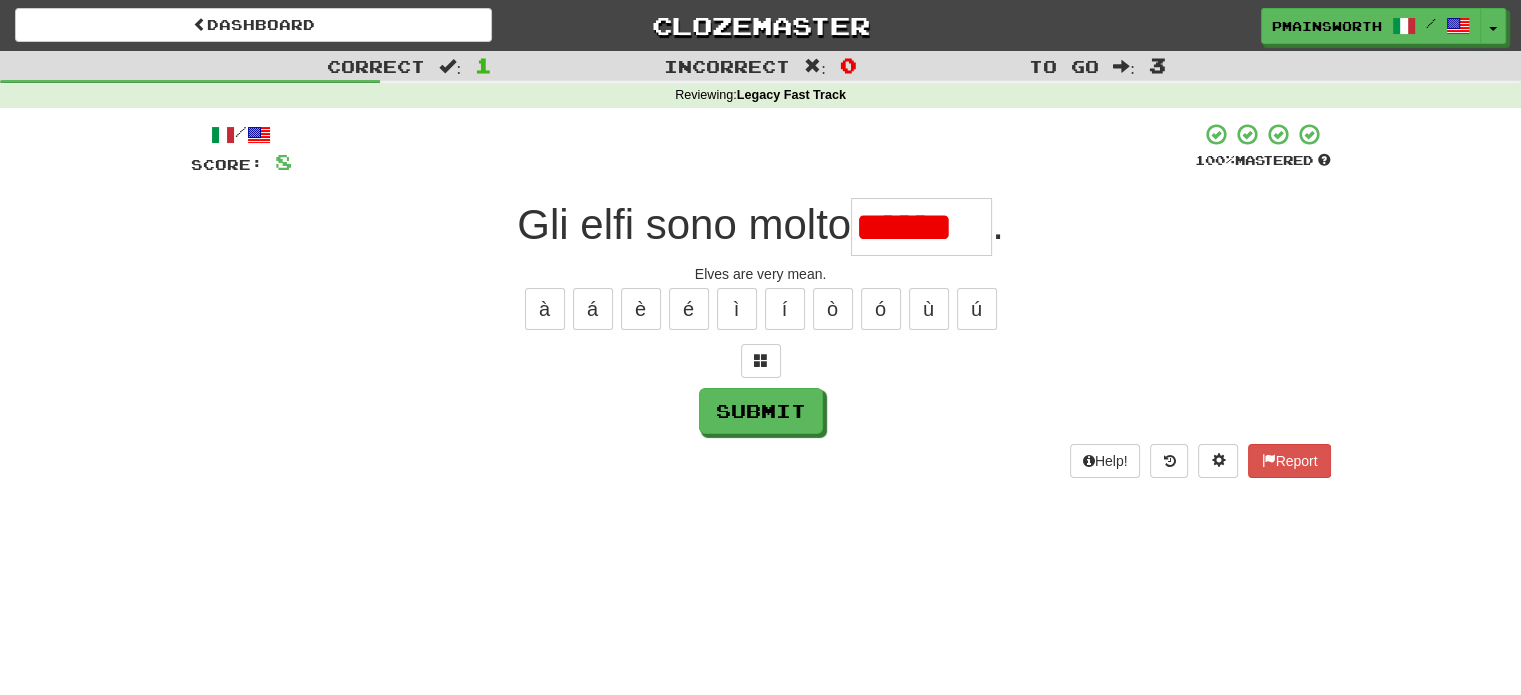 scroll, scrollTop: 0, scrollLeft: 0, axis: both 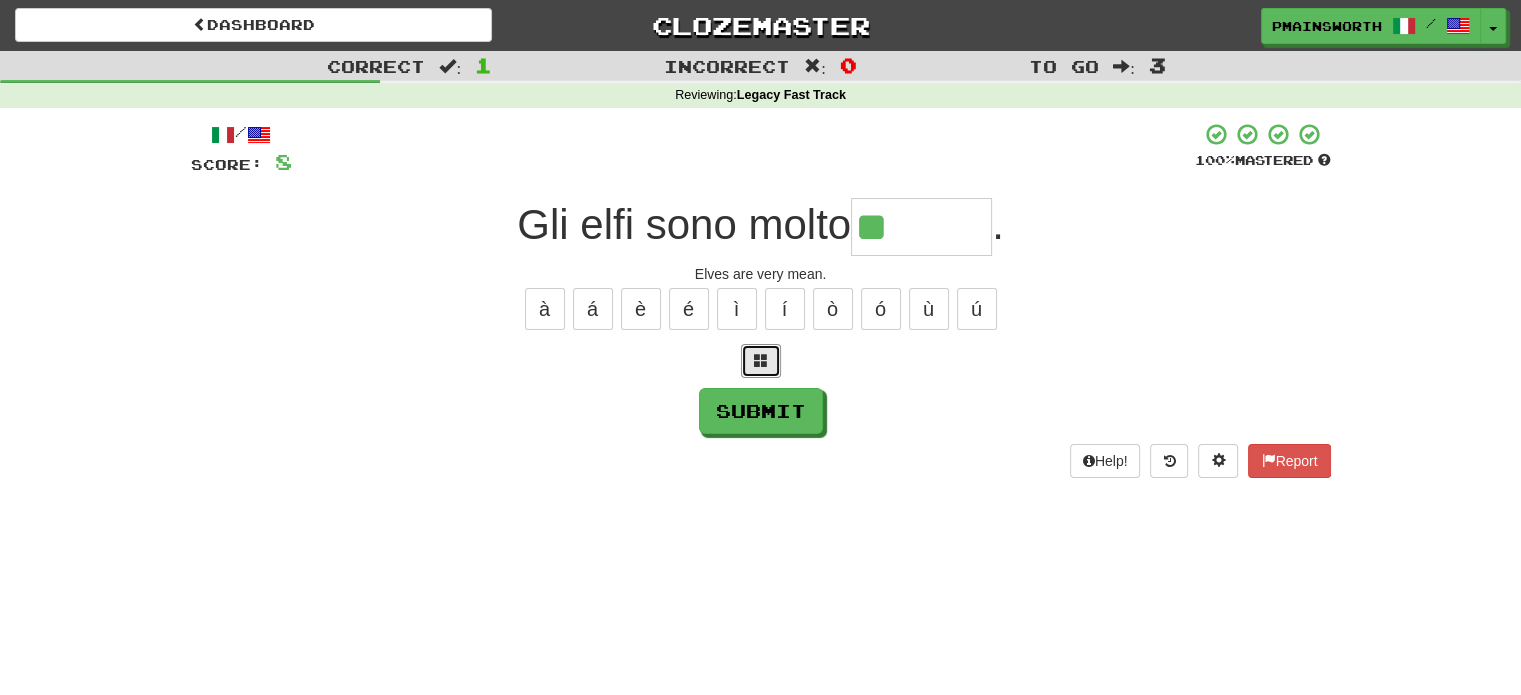 click at bounding box center [761, 361] 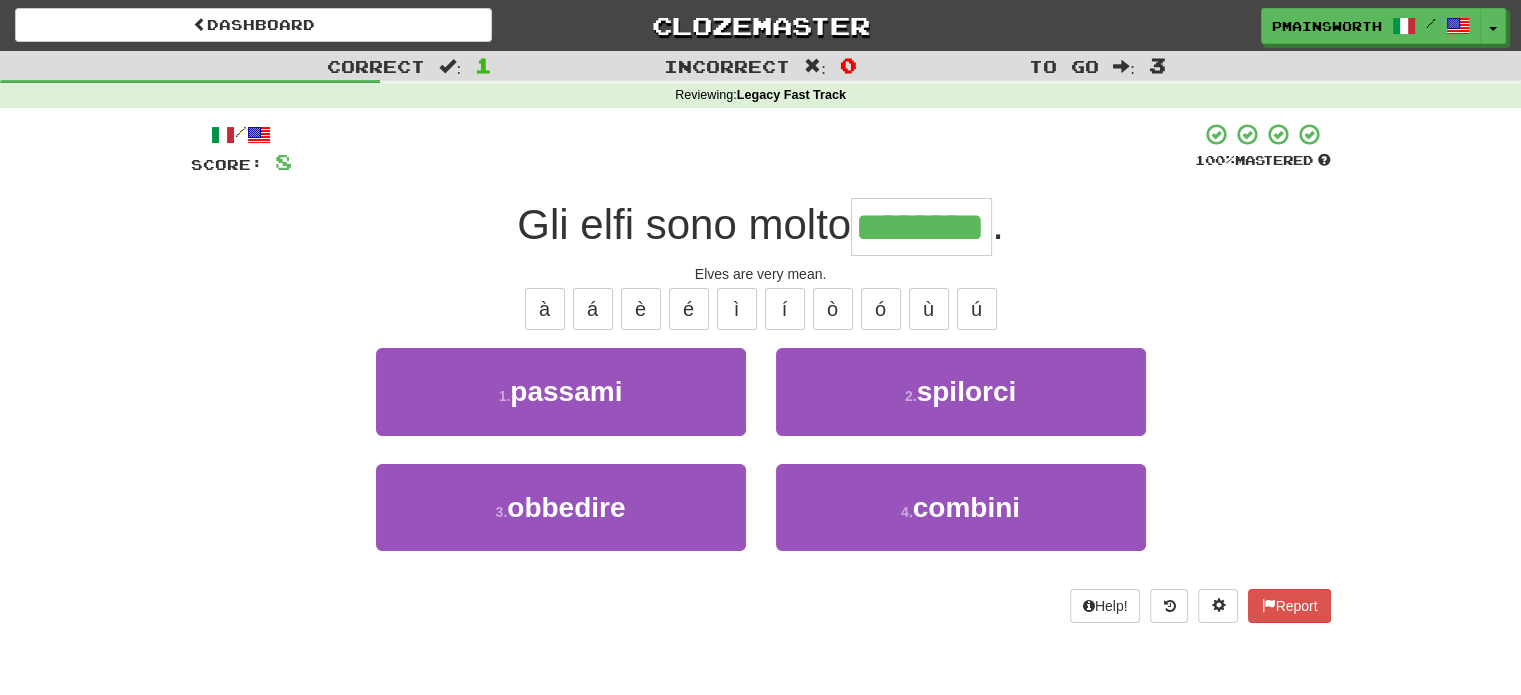 type on "********" 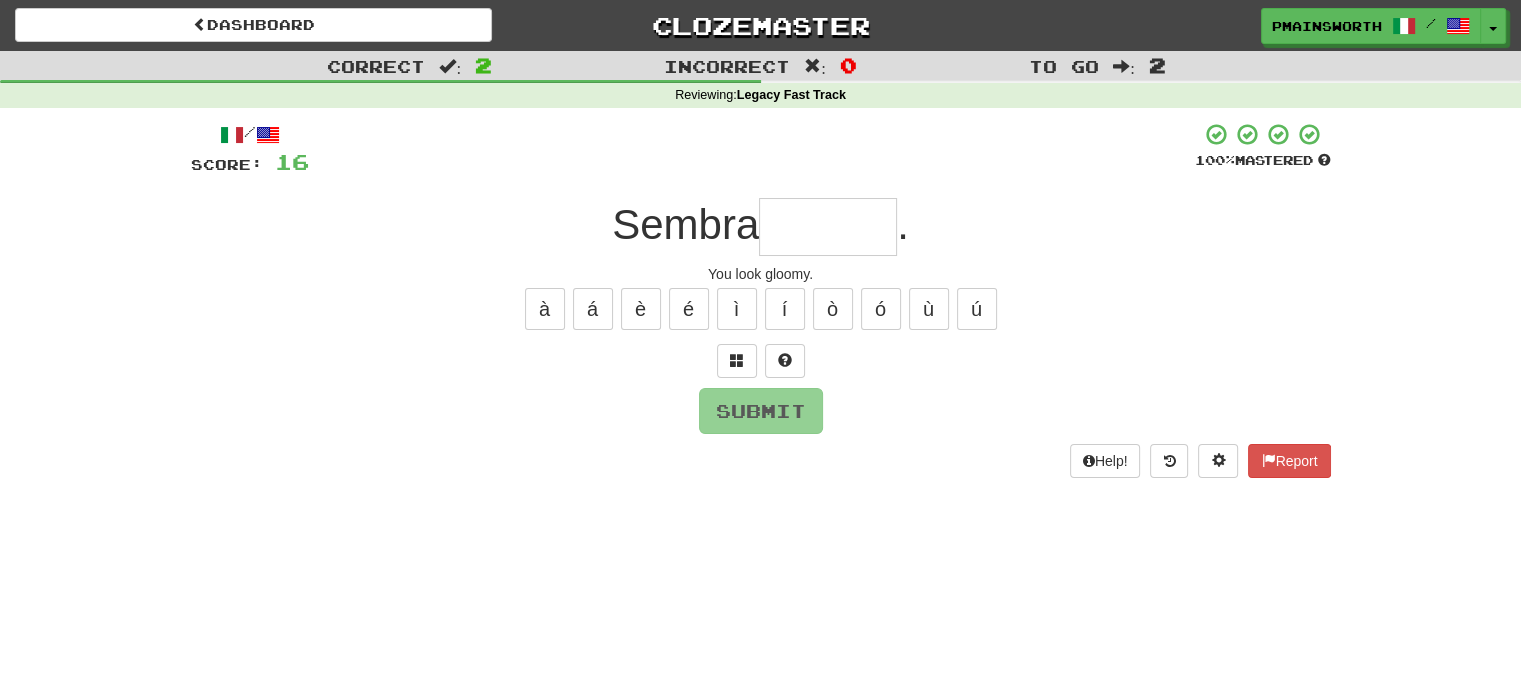 type on "*" 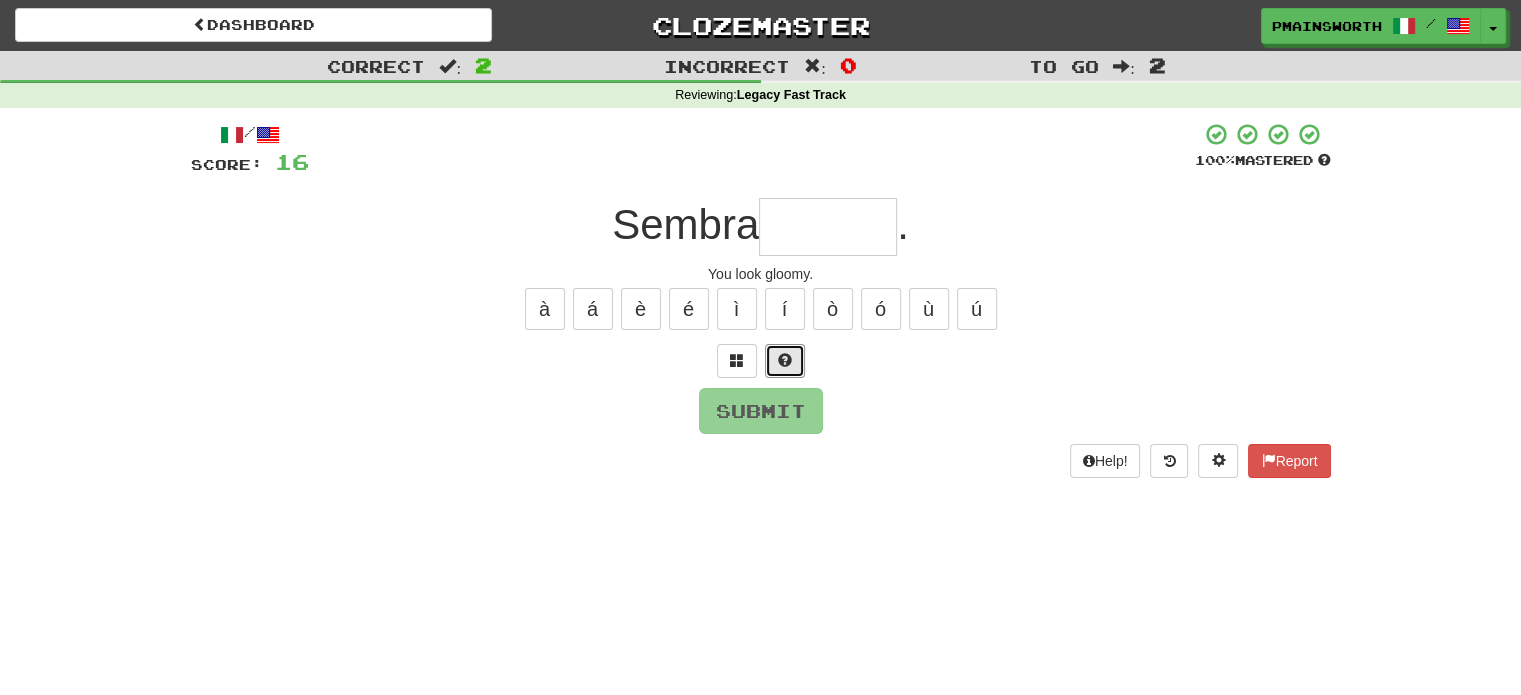 click at bounding box center [785, 361] 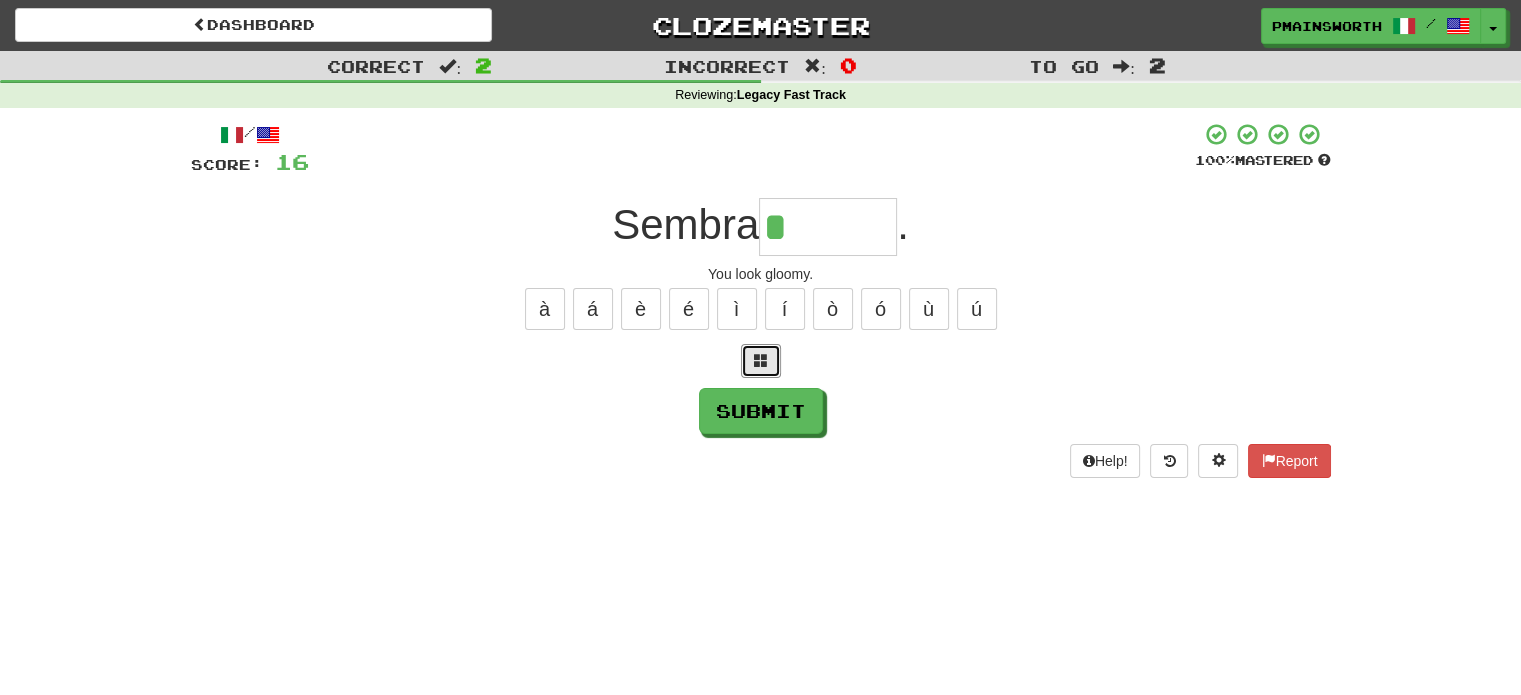 click at bounding box center (761, 361) 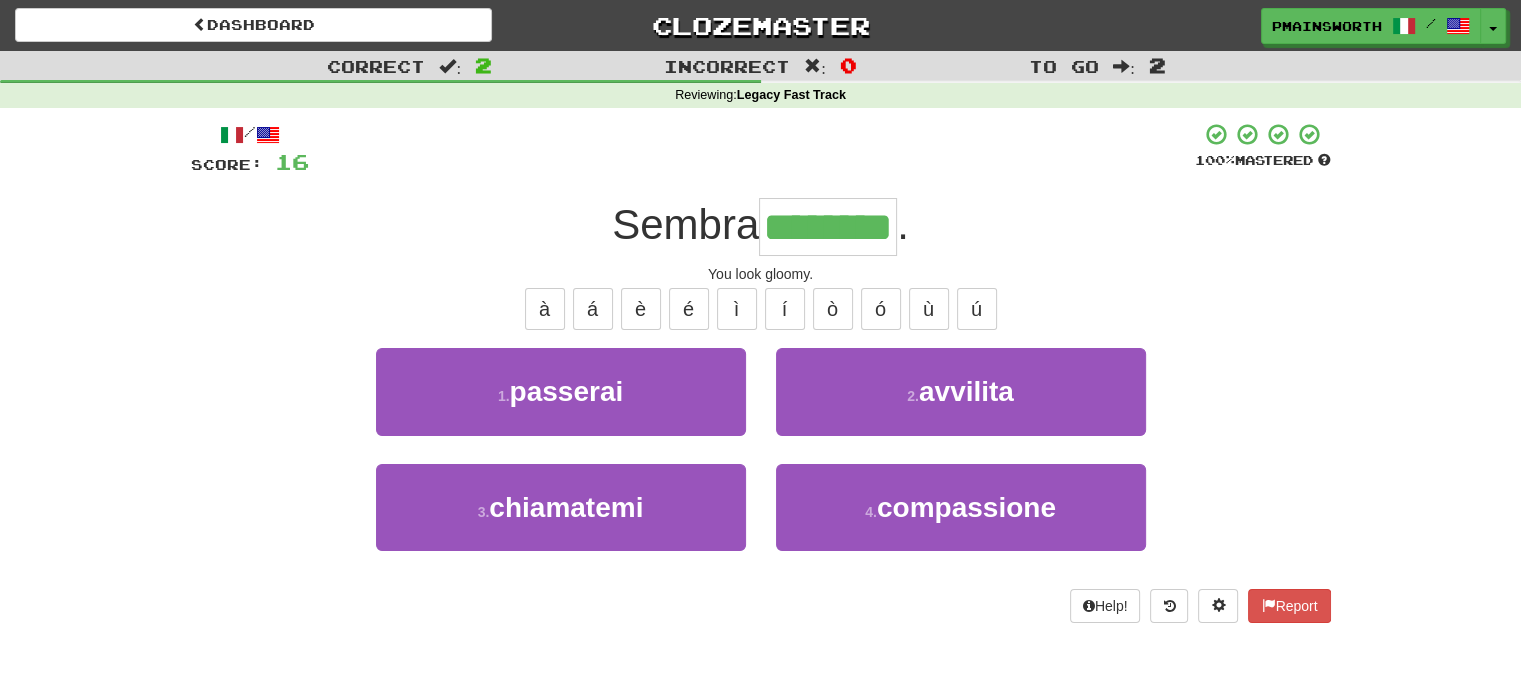 type on "********" 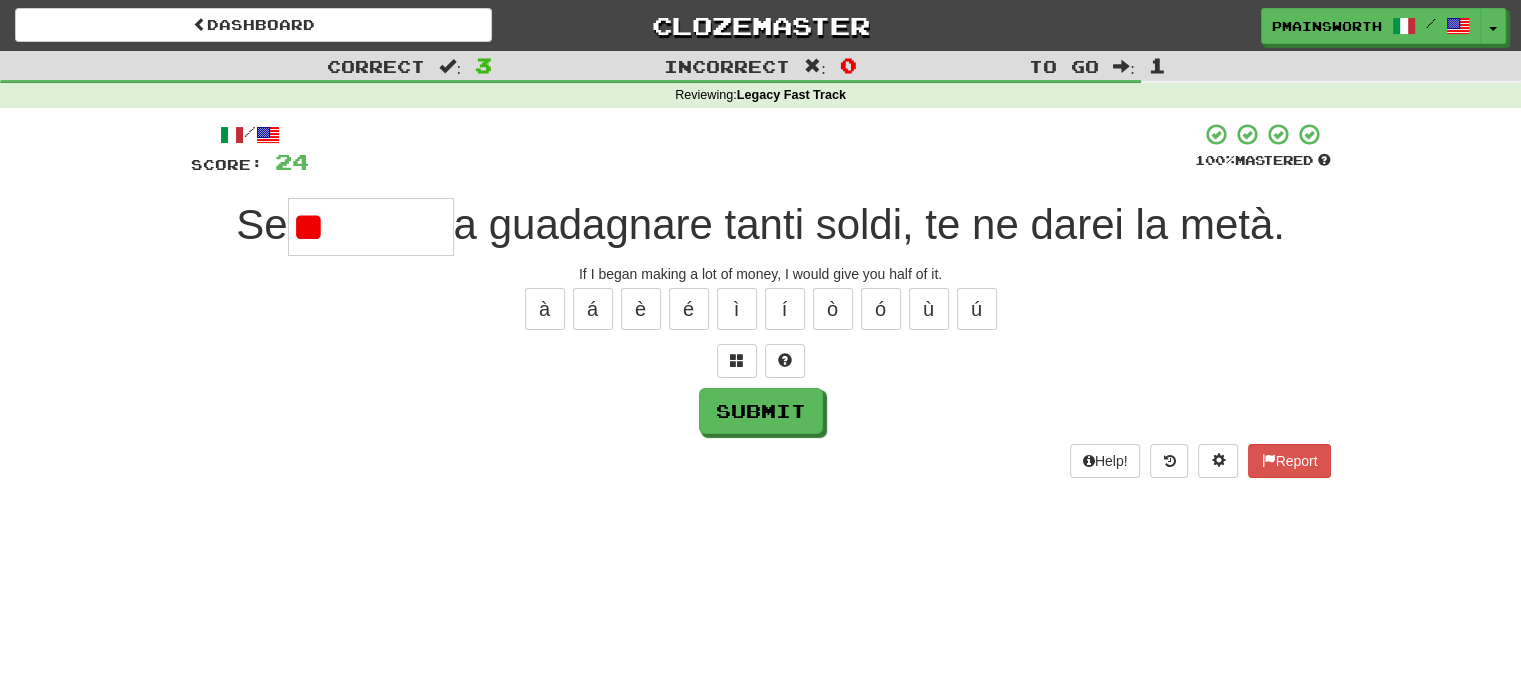 type on "*" 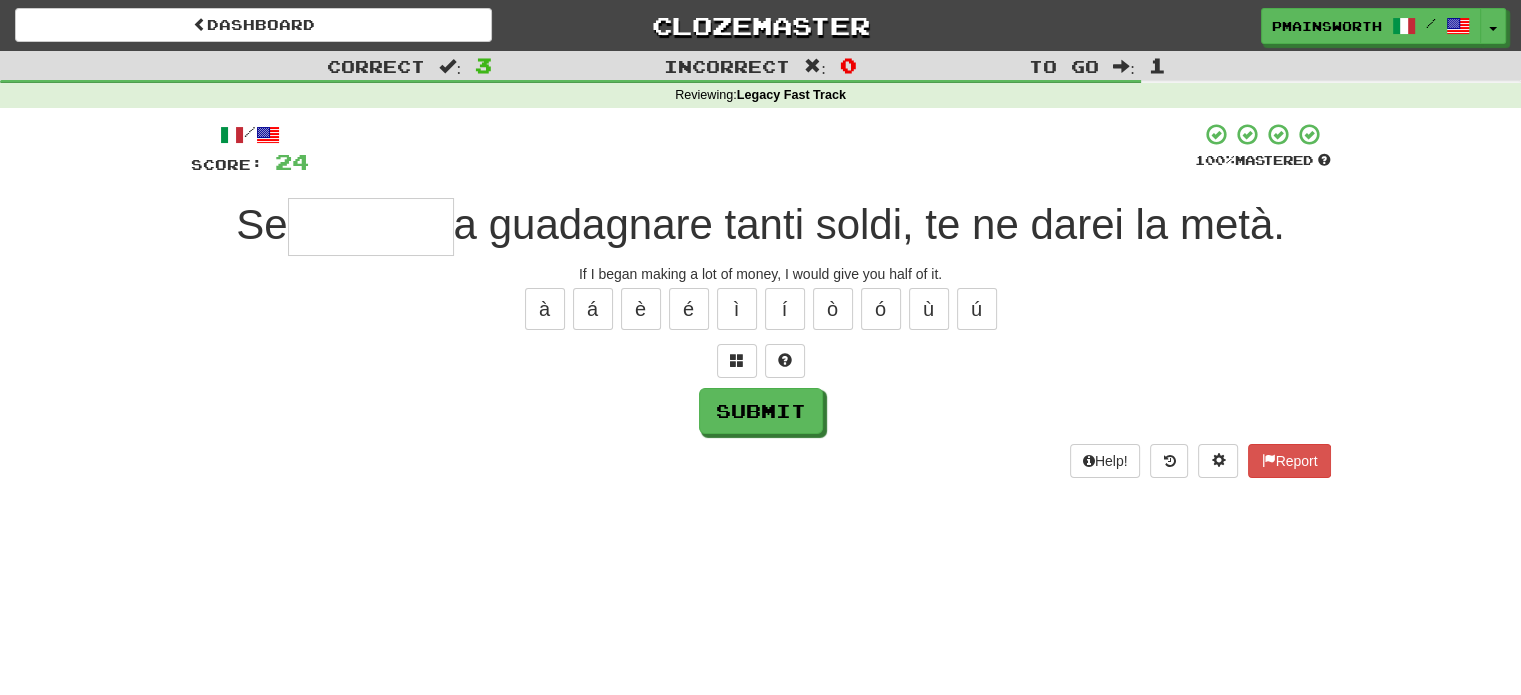 type on "*" 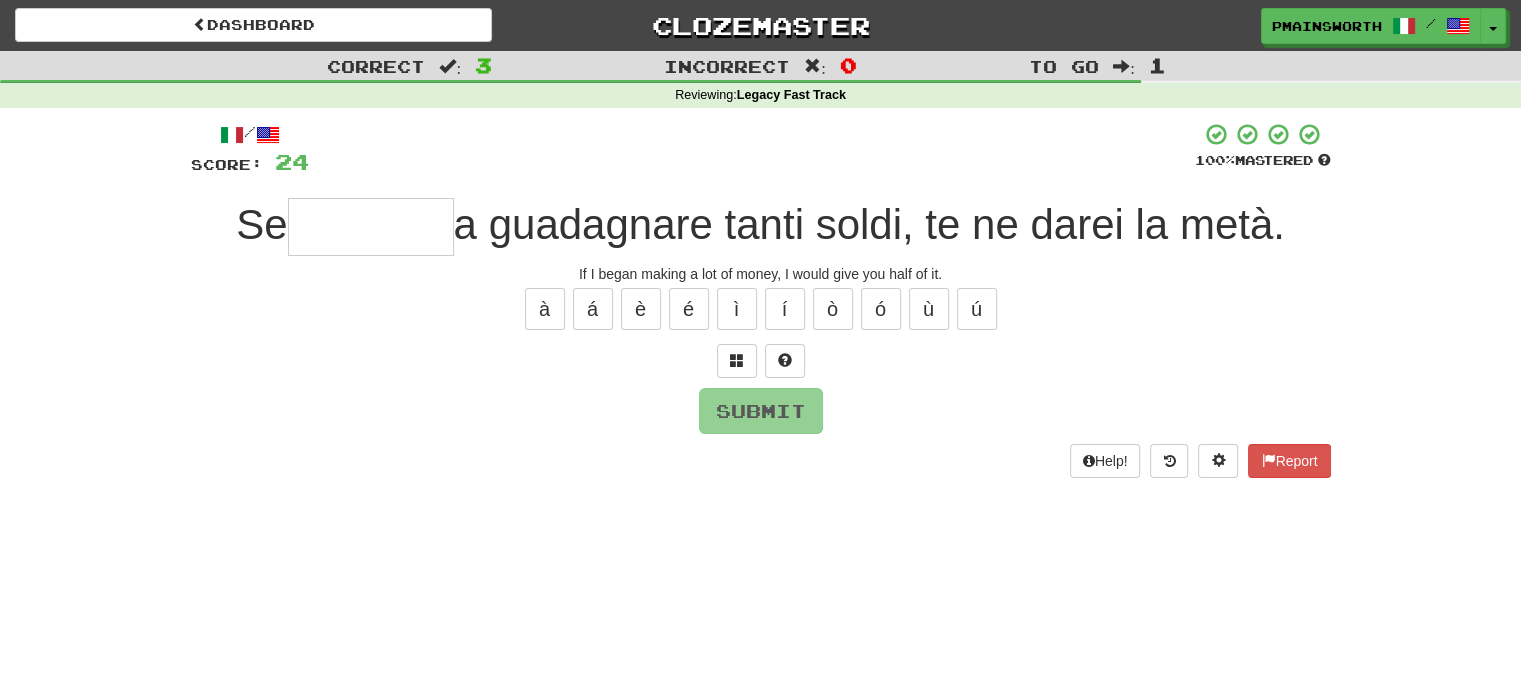 type on "*" 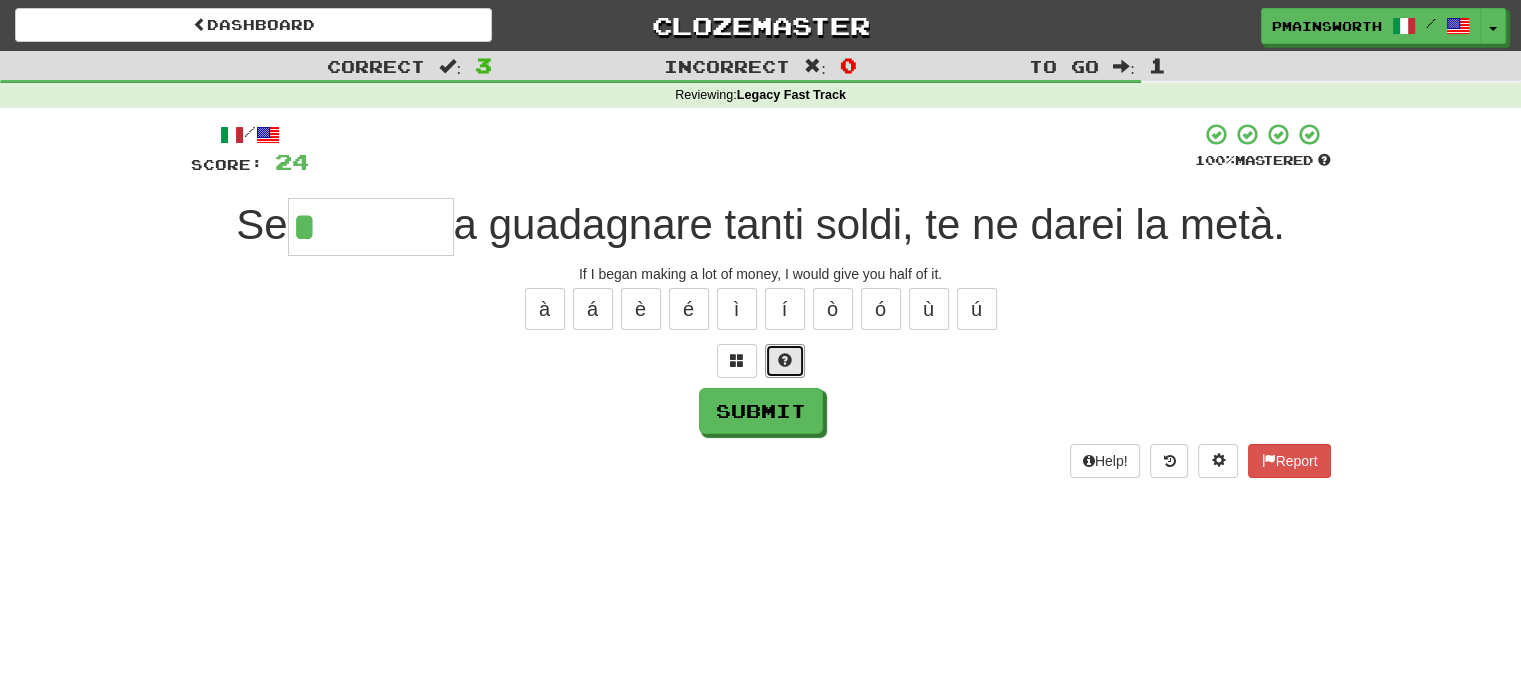 click at bounding box center [785, 361] 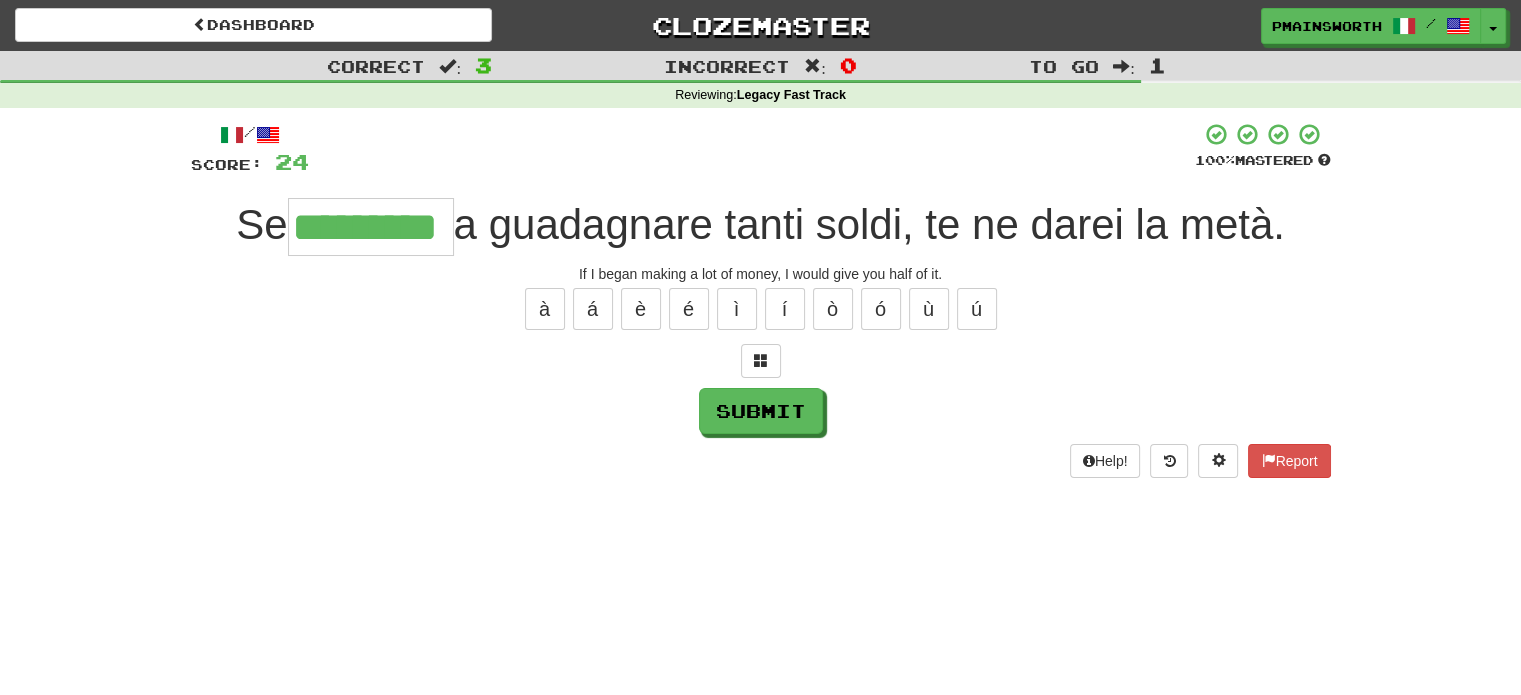 type on "*********" 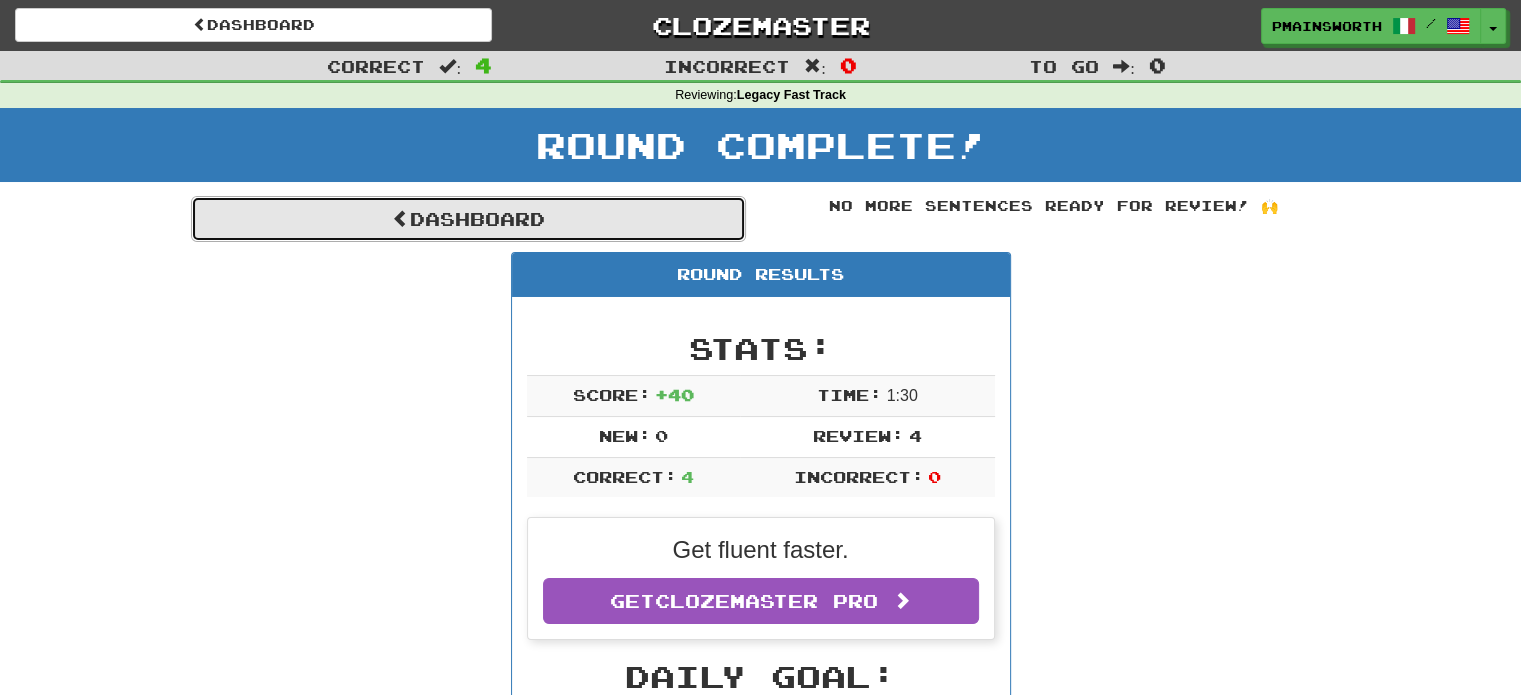 click on "Dashboard" at bounding box center (468, 219) 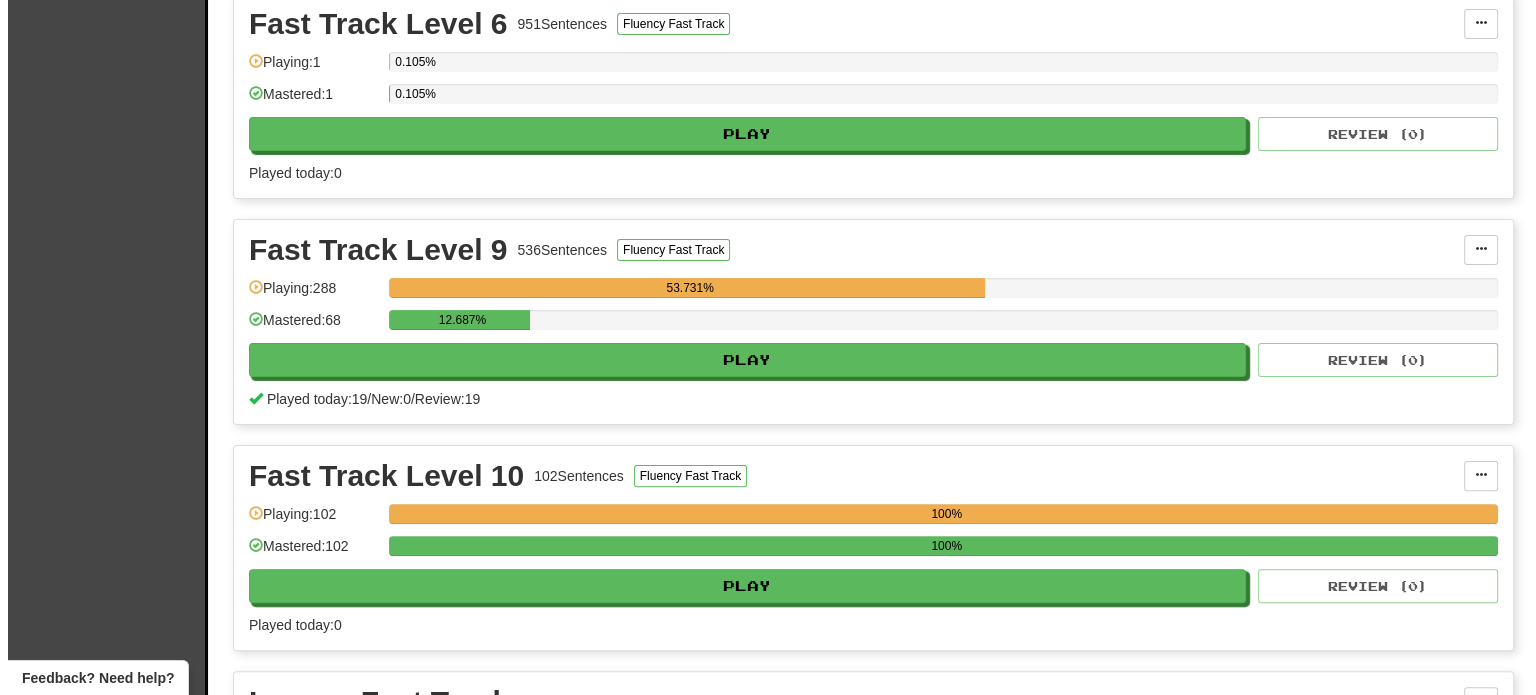 scroll, scrollTop: 464, scrollLeft: 0, axis: vertical 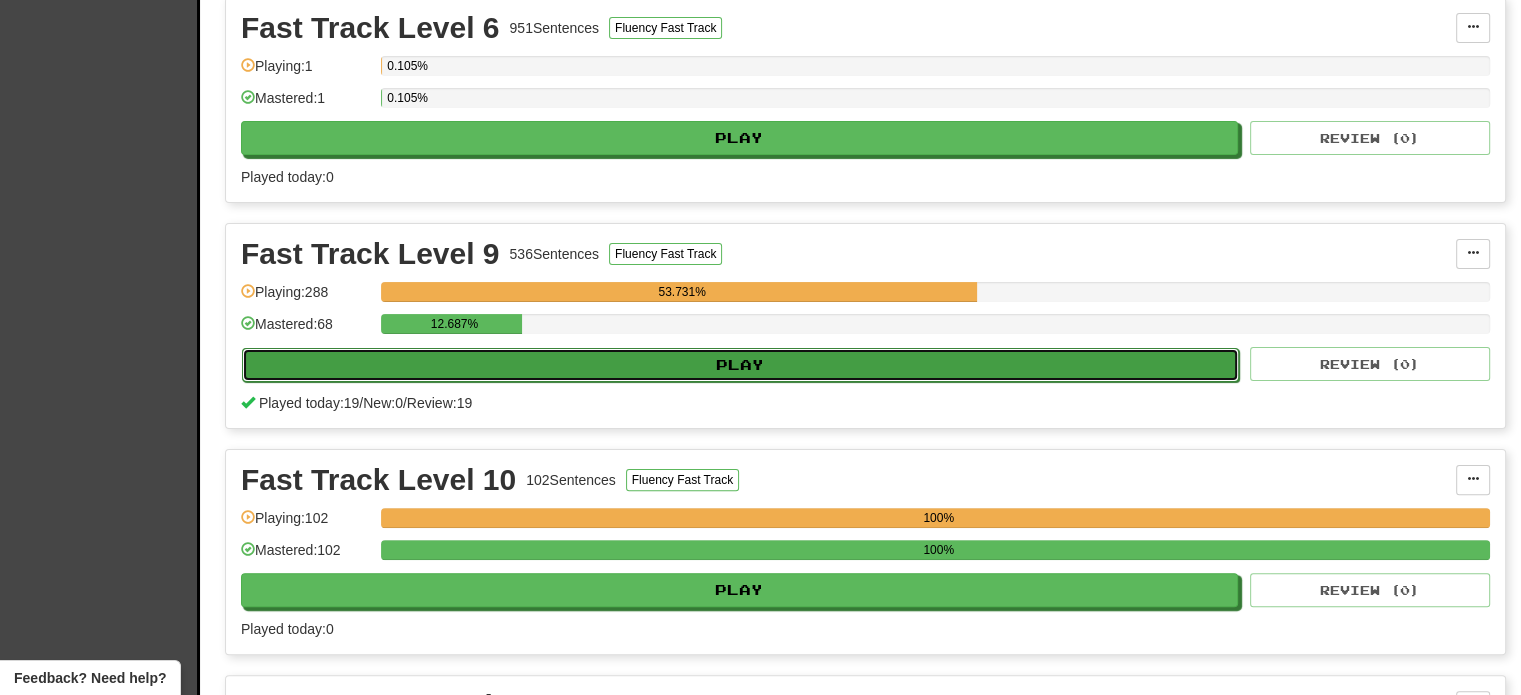 click on "Play" at bounding box center (740, 365) 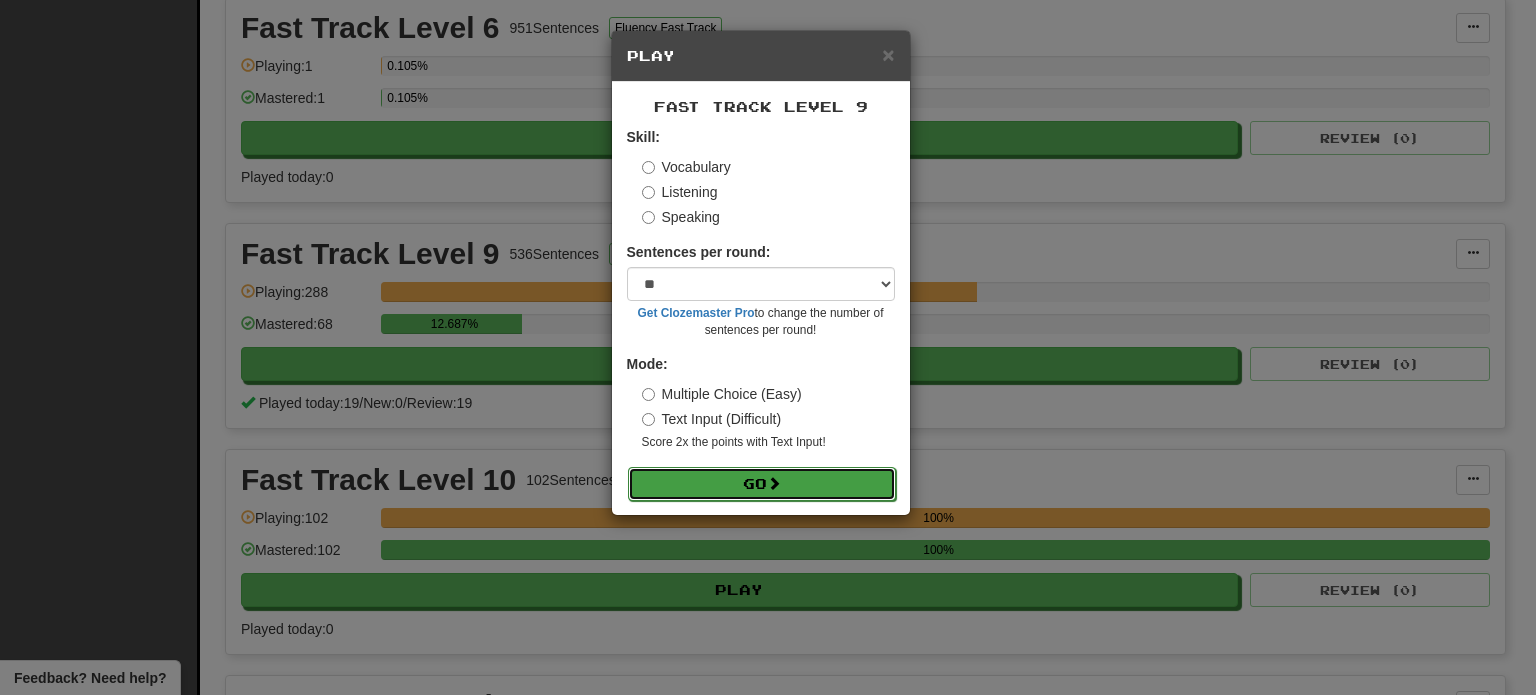 click on "Go" at bounding box center [762, 484] 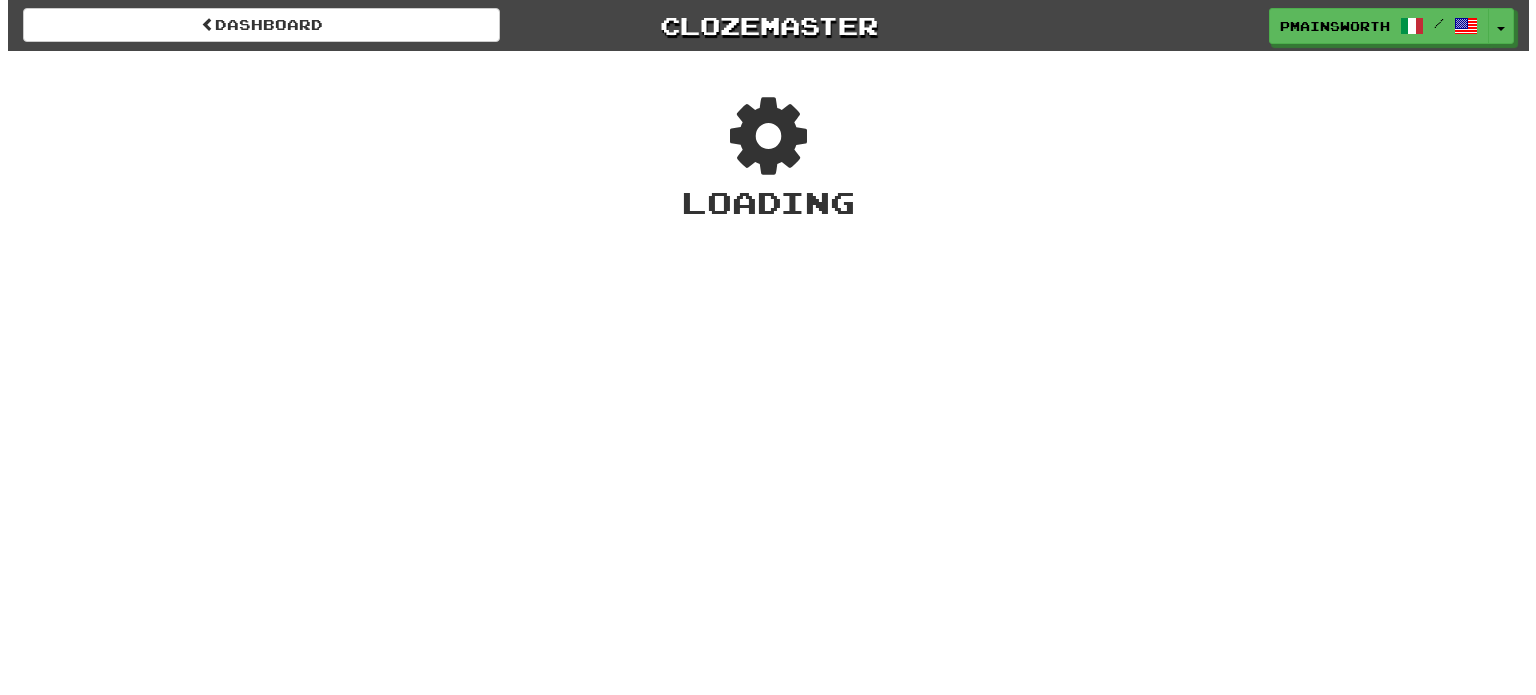 scroll, scrollTop: 0, scrollLeft: 0, axis: both 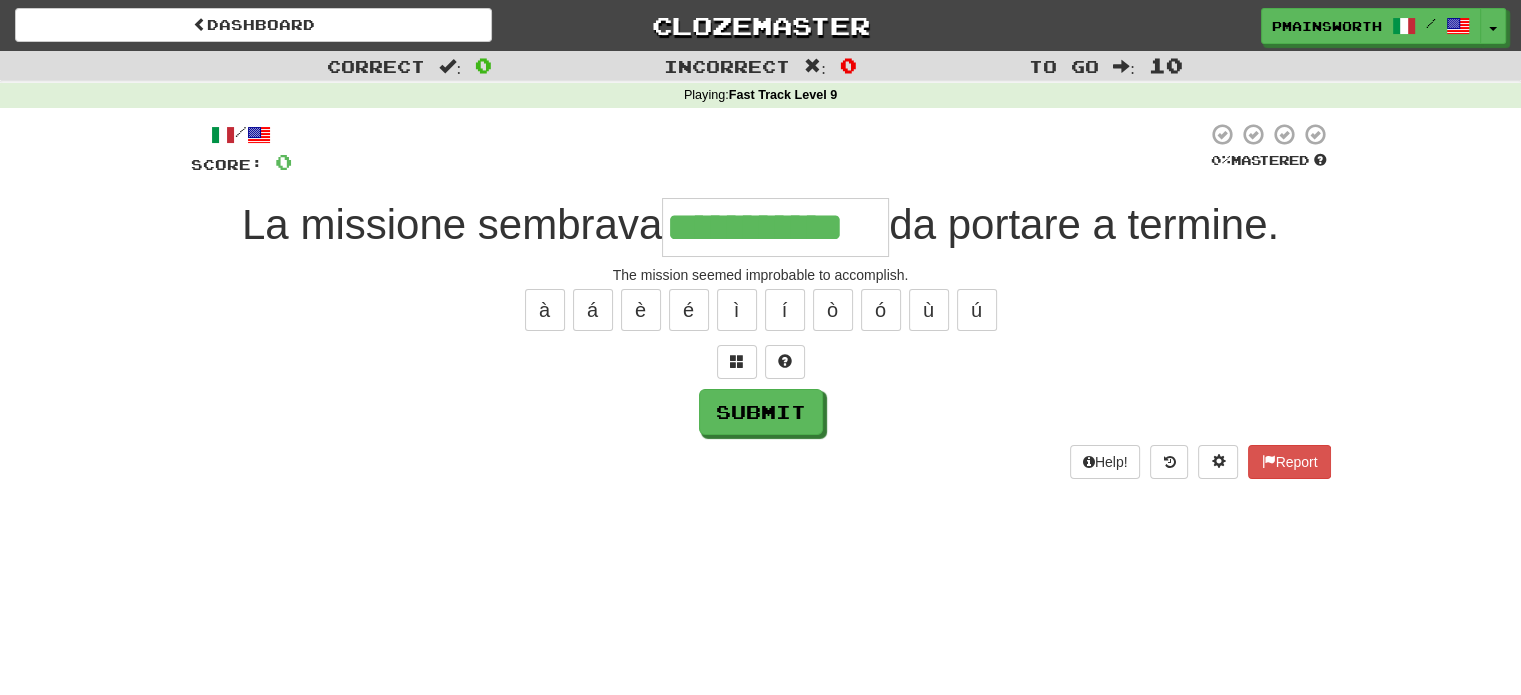 type on "**********" 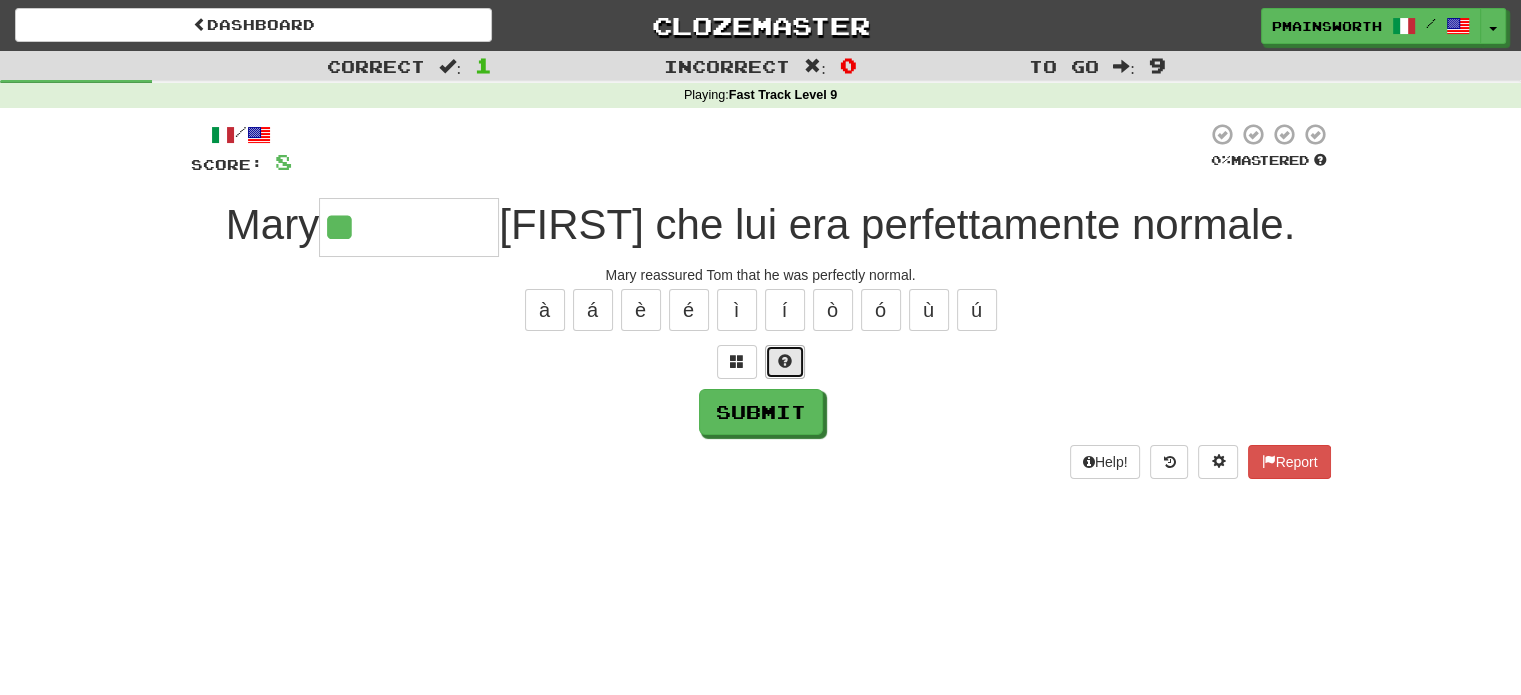 click at bounding box center (785, 361) 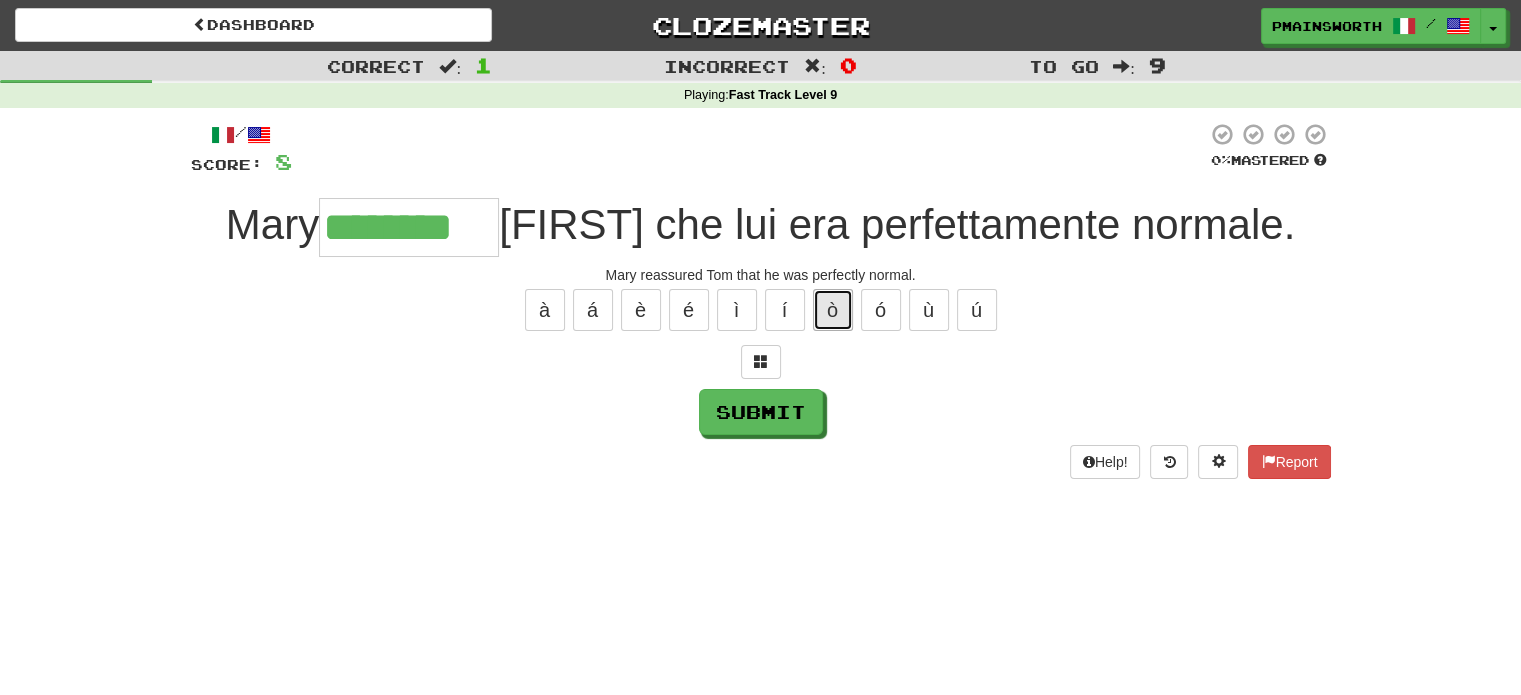 click on "ò" at bounding box center [833, 310] 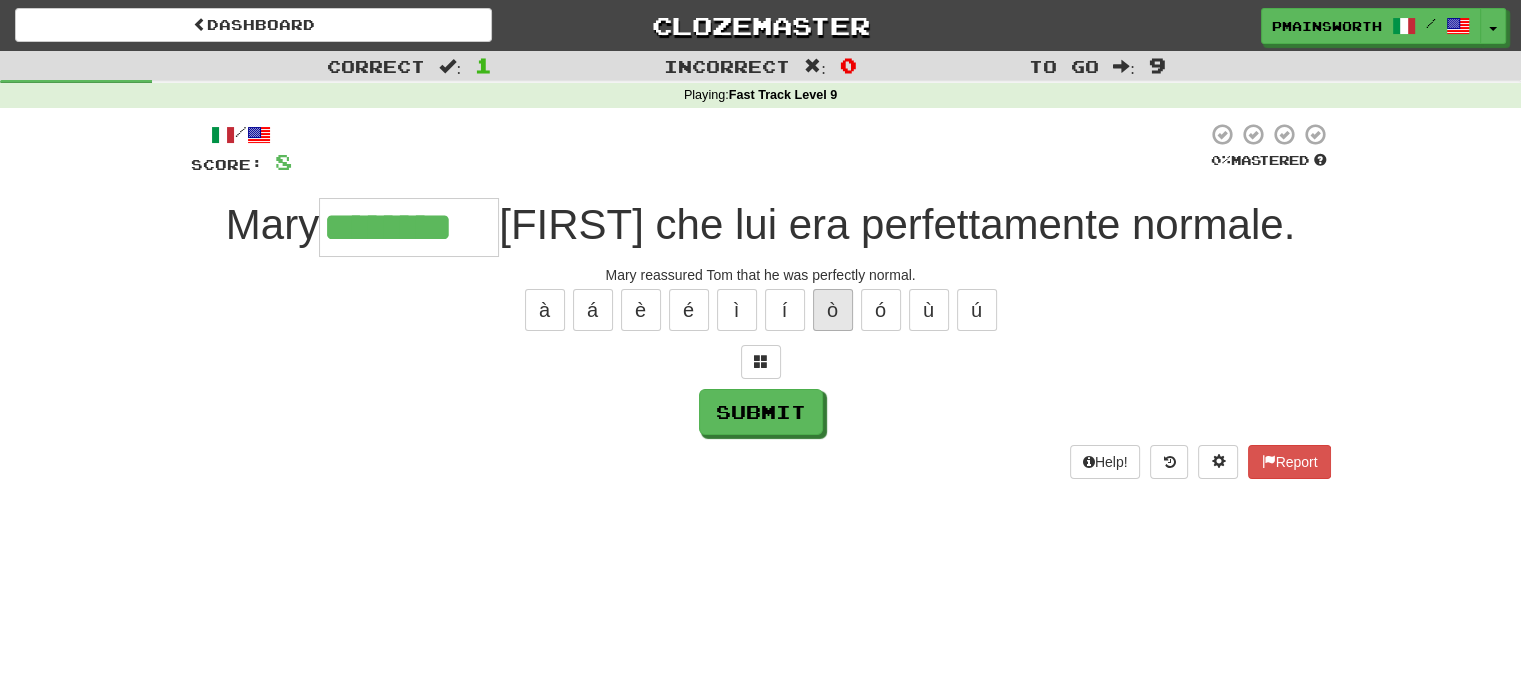 type on "*********" 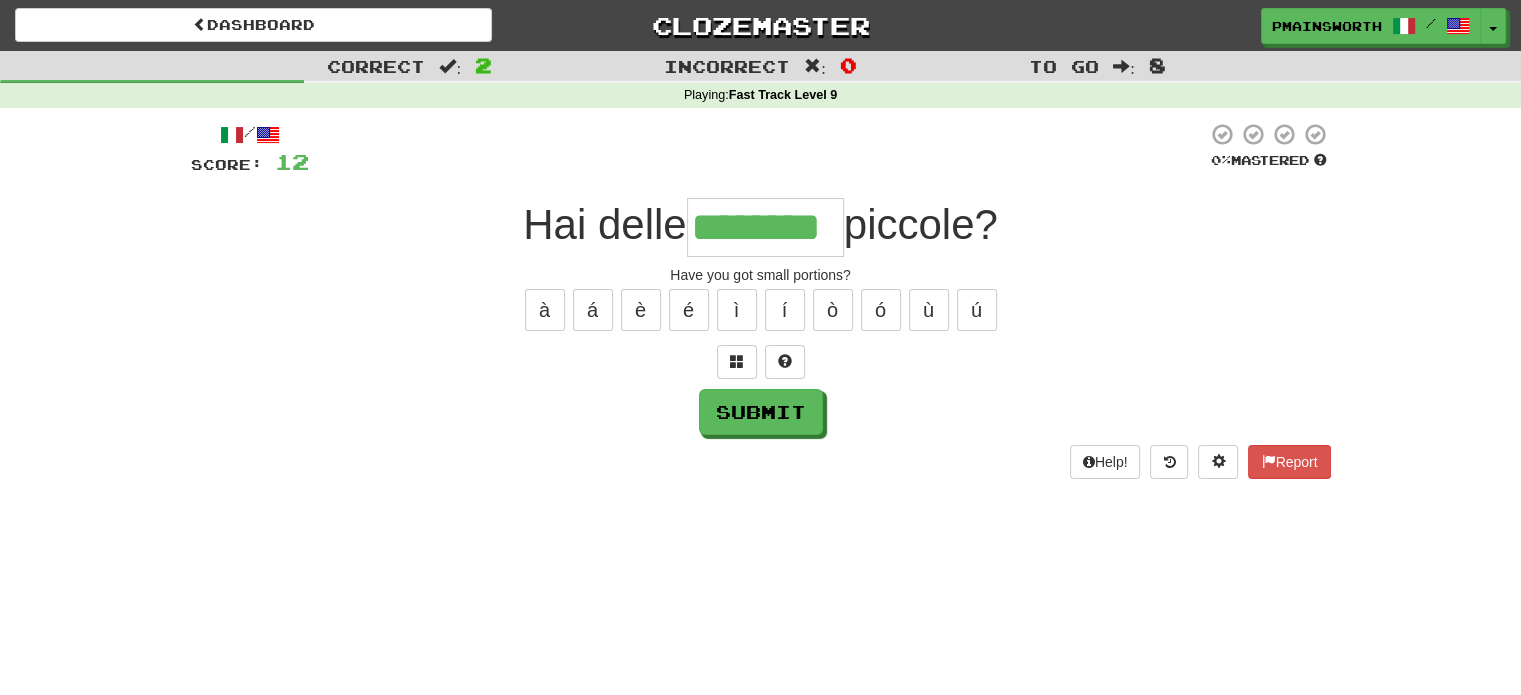 type on "********" 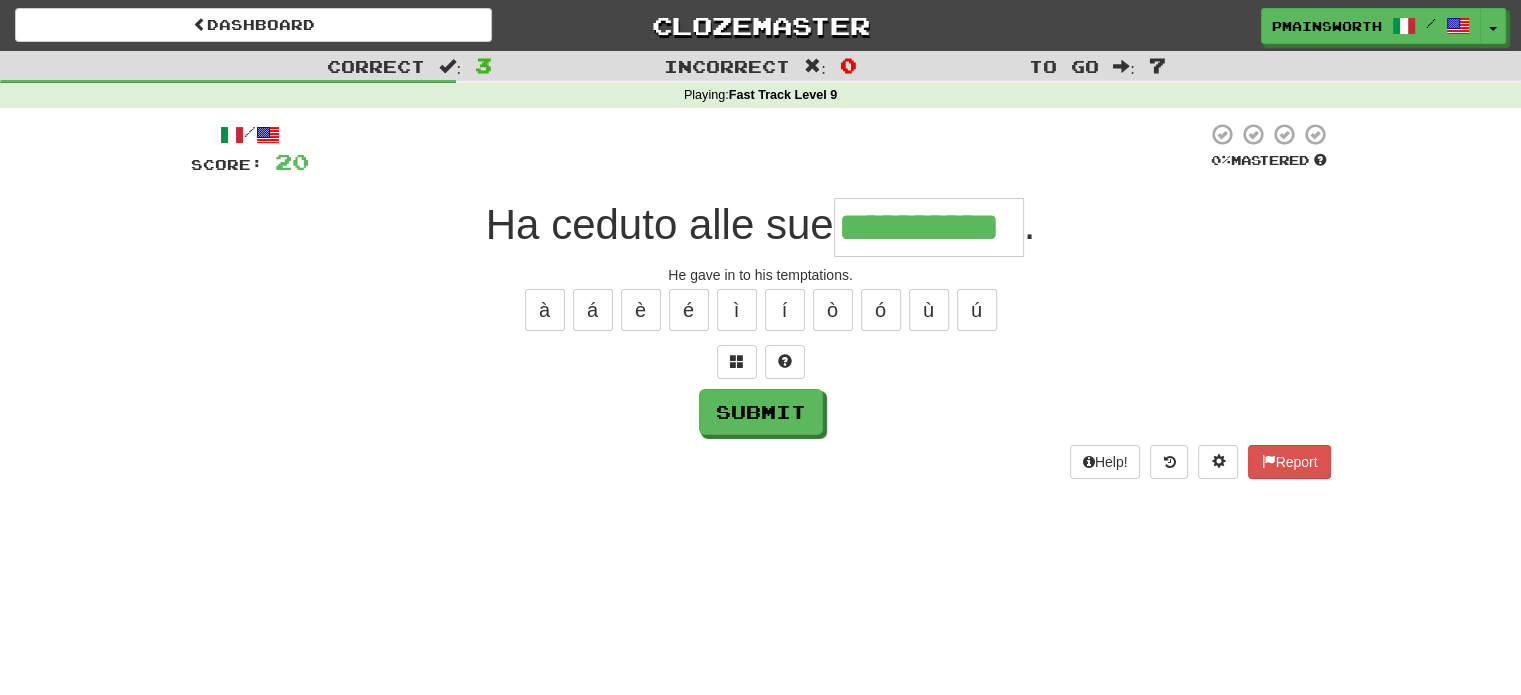 type on "**********" 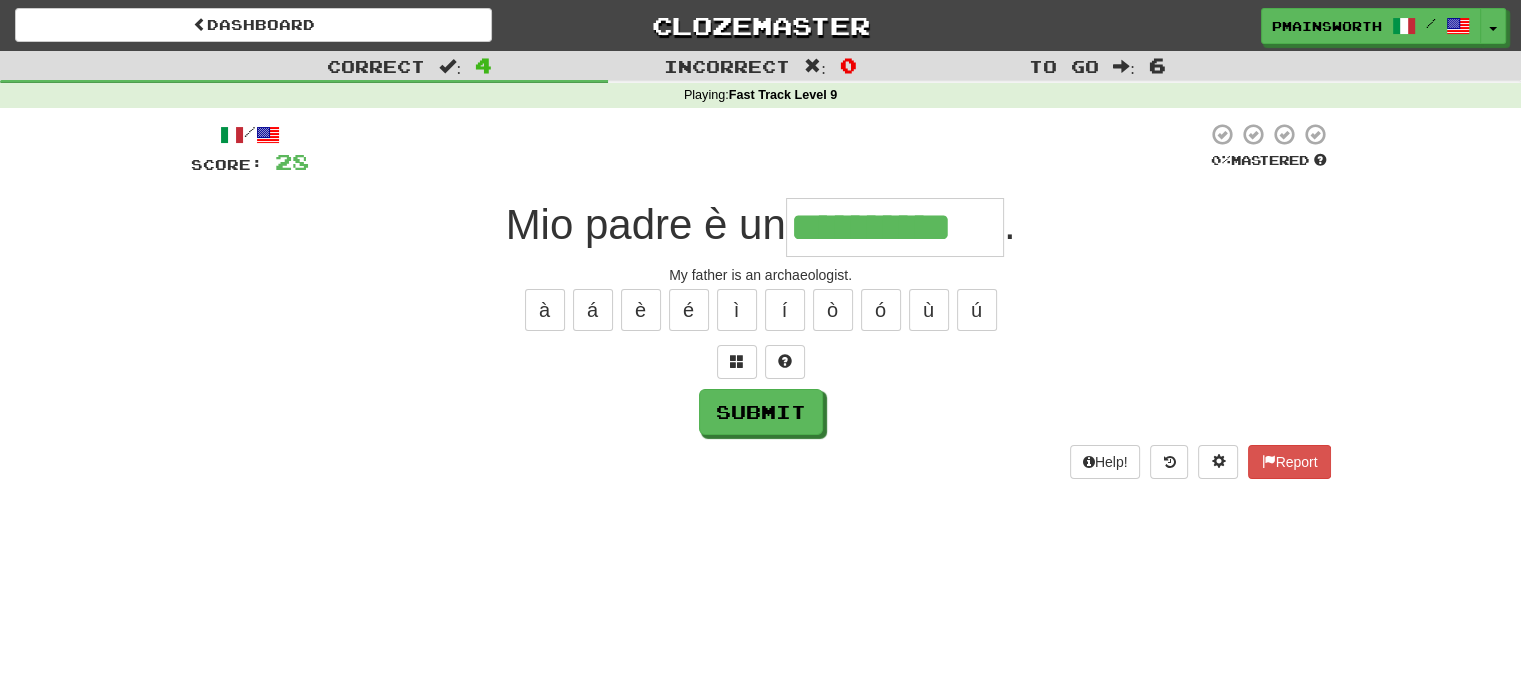 type on "**********" 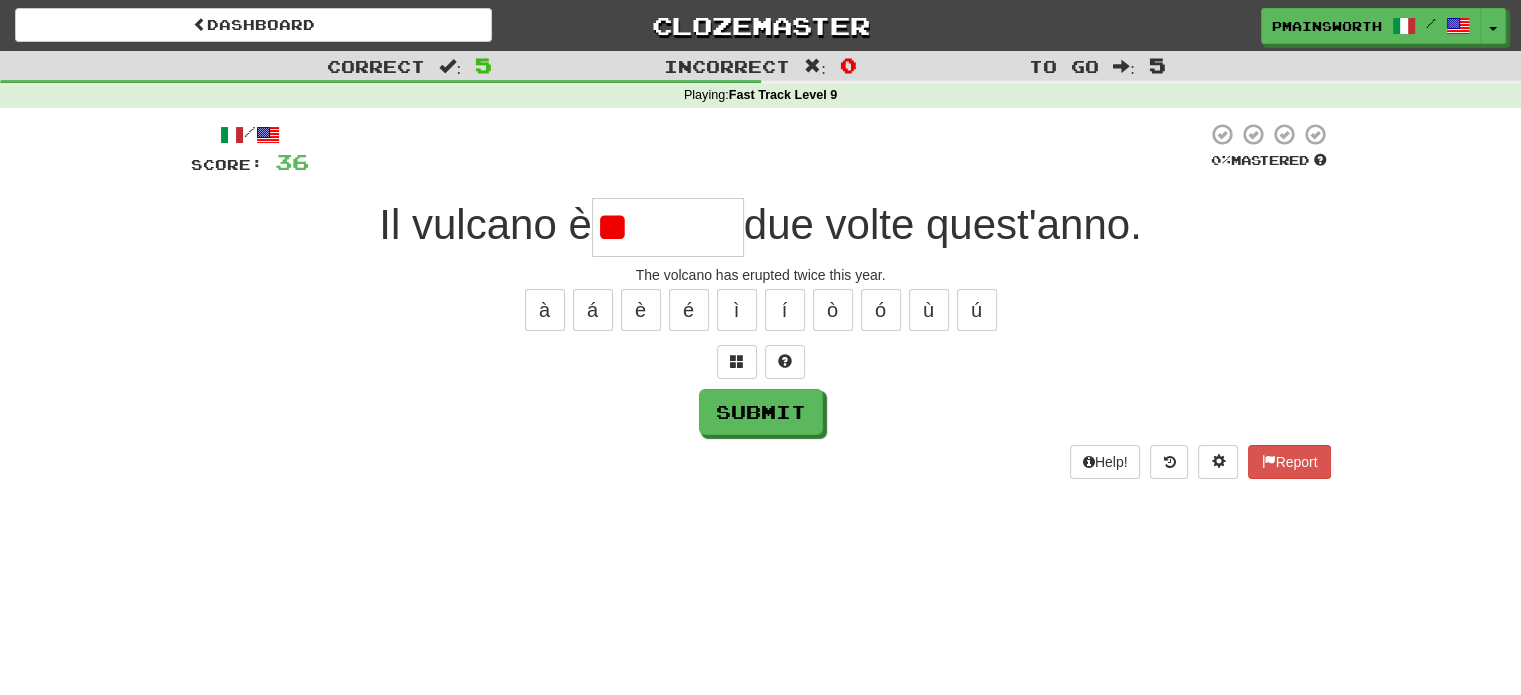 type on "*" 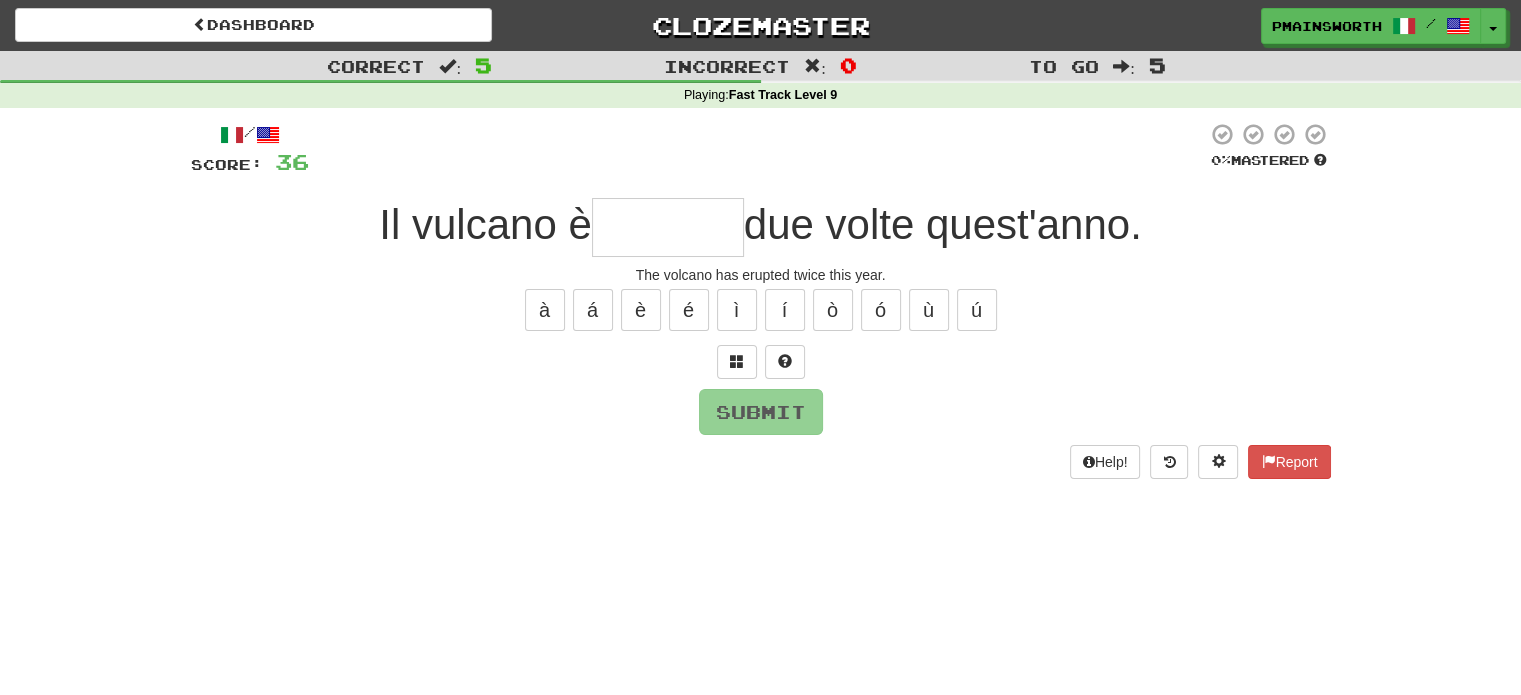 type on "*" 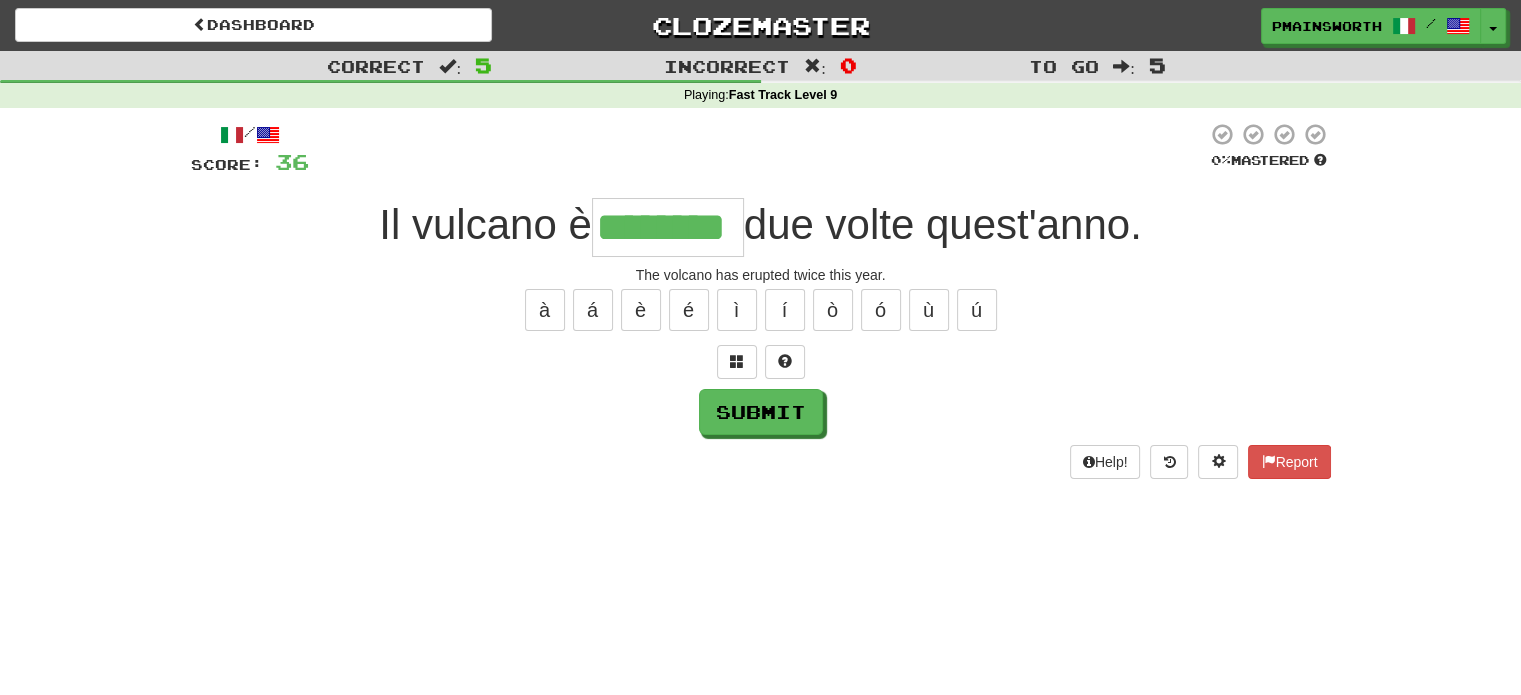 type on "********" 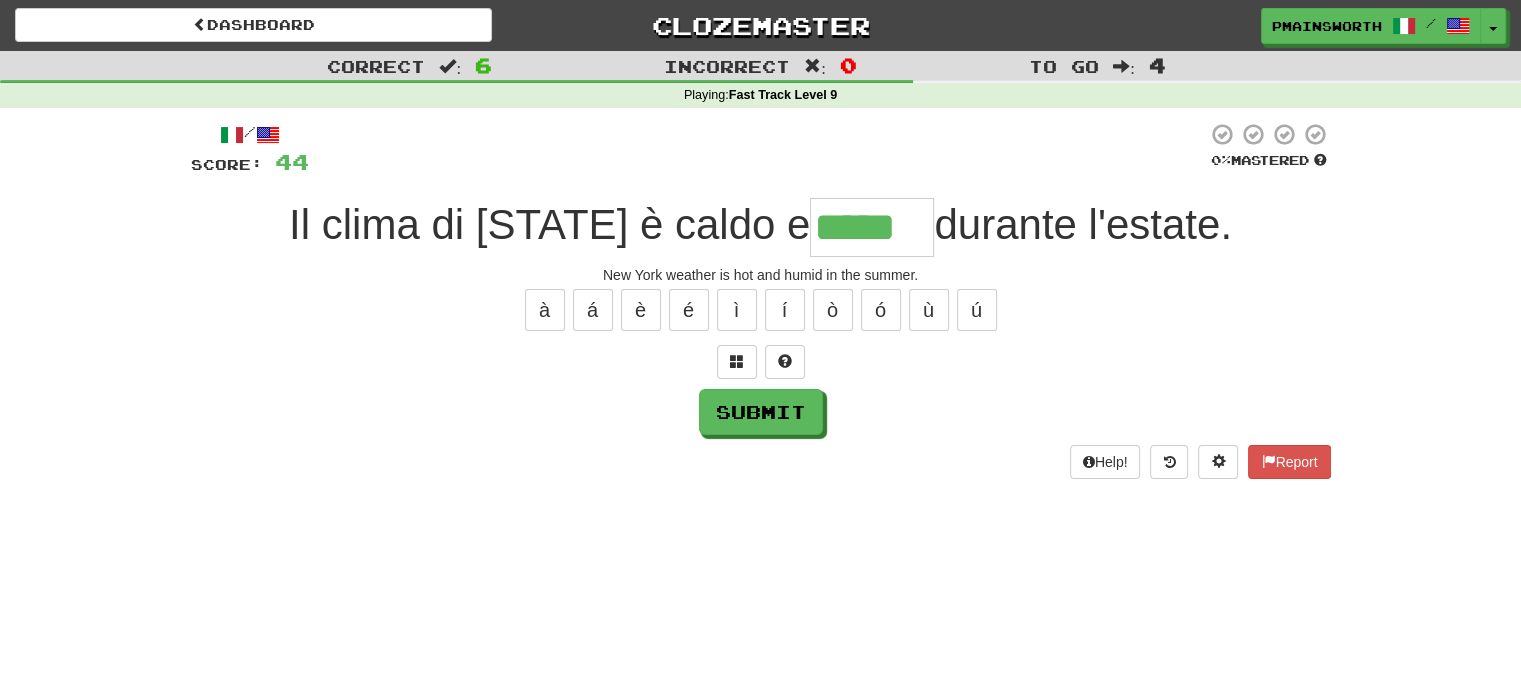 type on "*****" 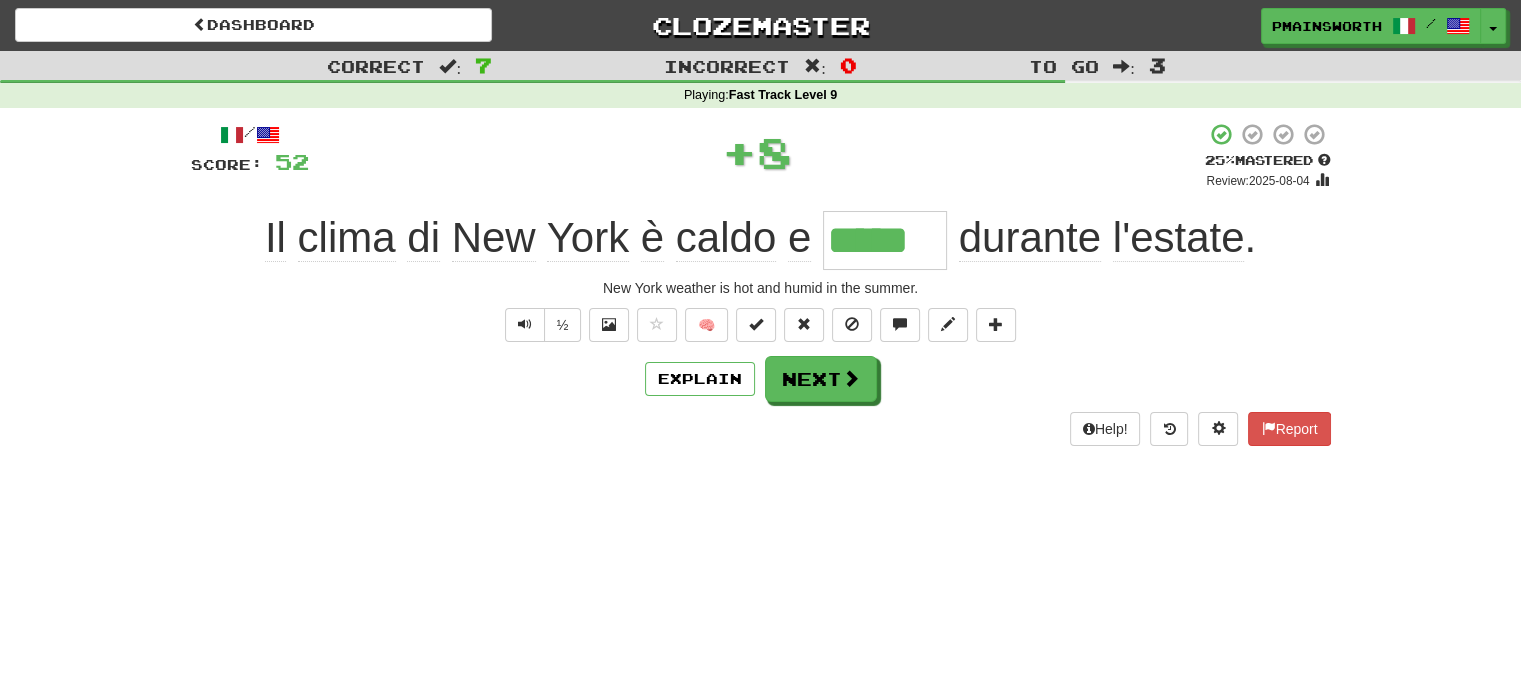 type 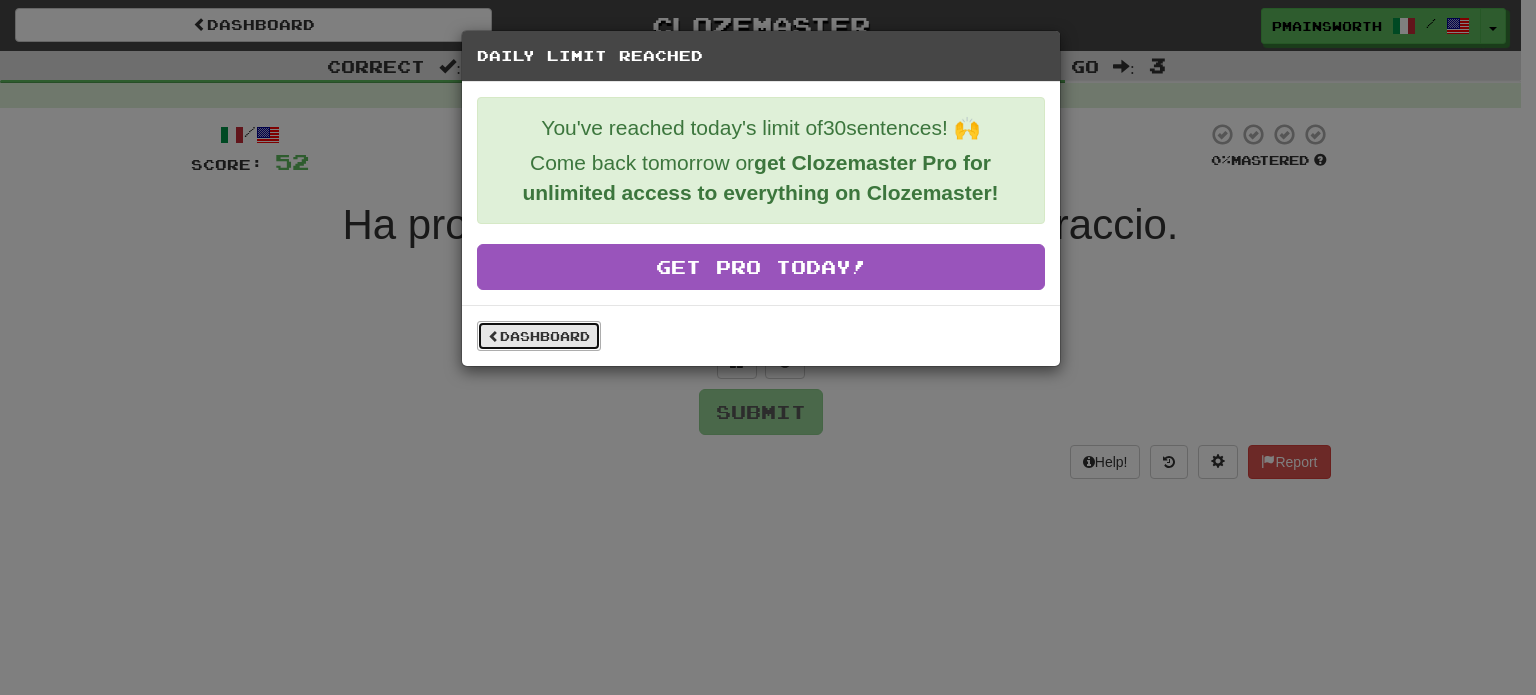 click on "Dashboard" at bounding box center (539, 336) 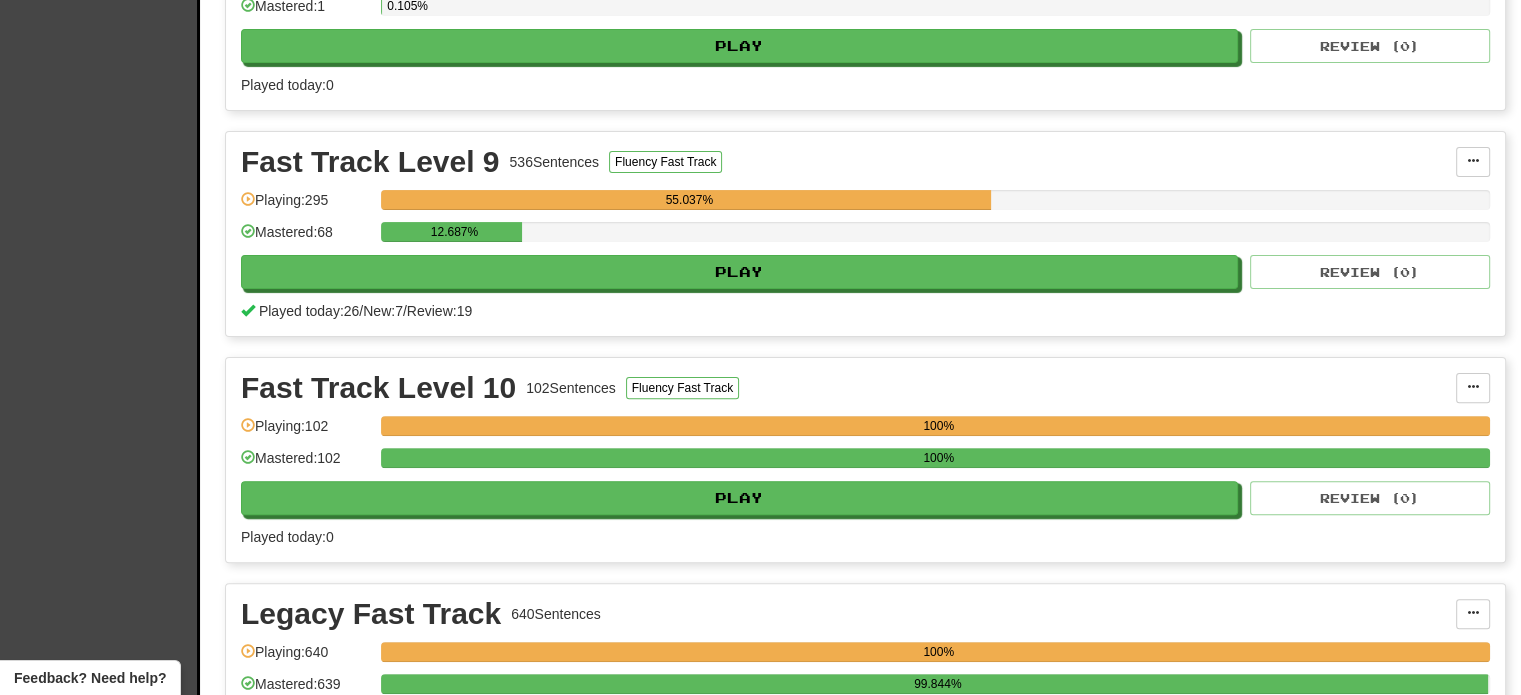 scroll, scrollTop: 552, scrollLeft: 0, axis: vertical 